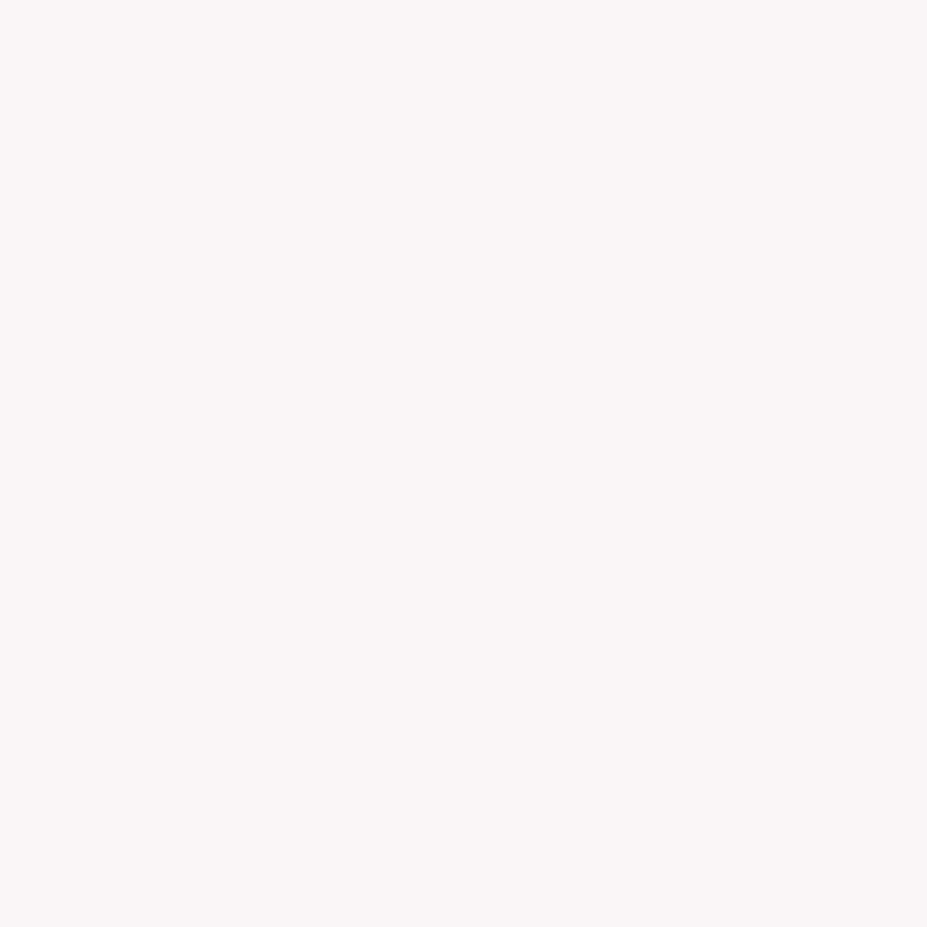 scroll, scrollTop: 0, scrollLeft: 0, axis: both 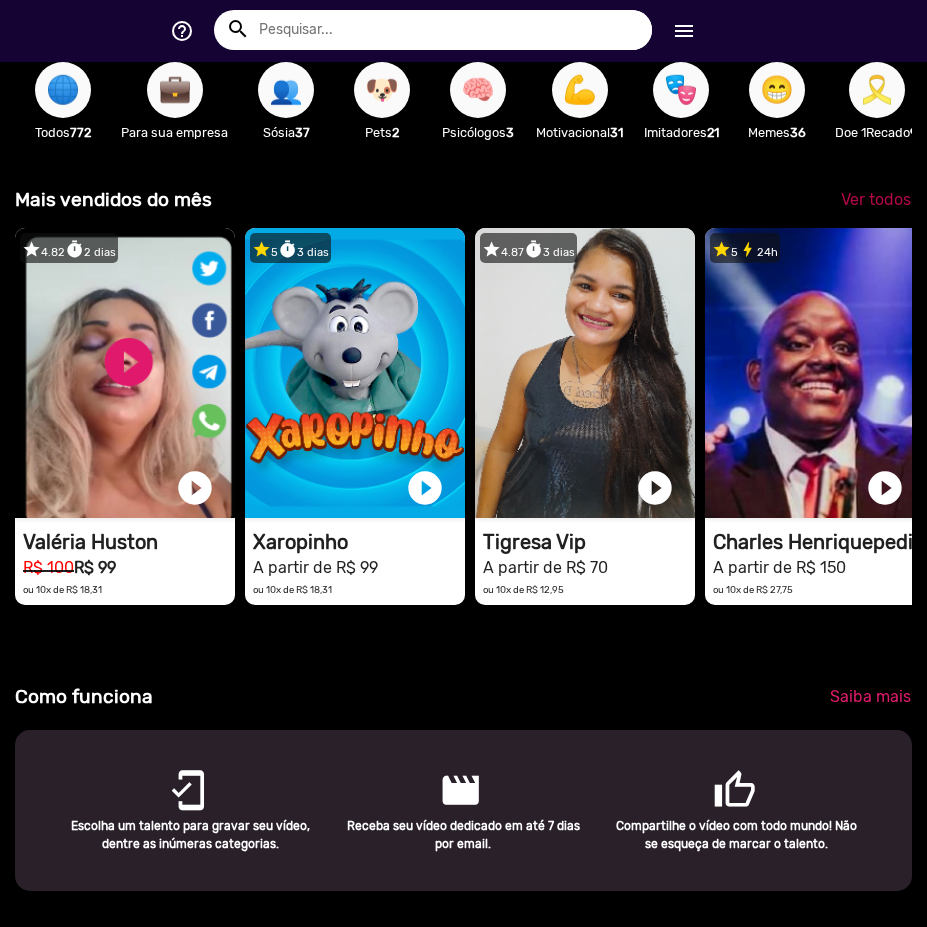 click on "Ver todos" 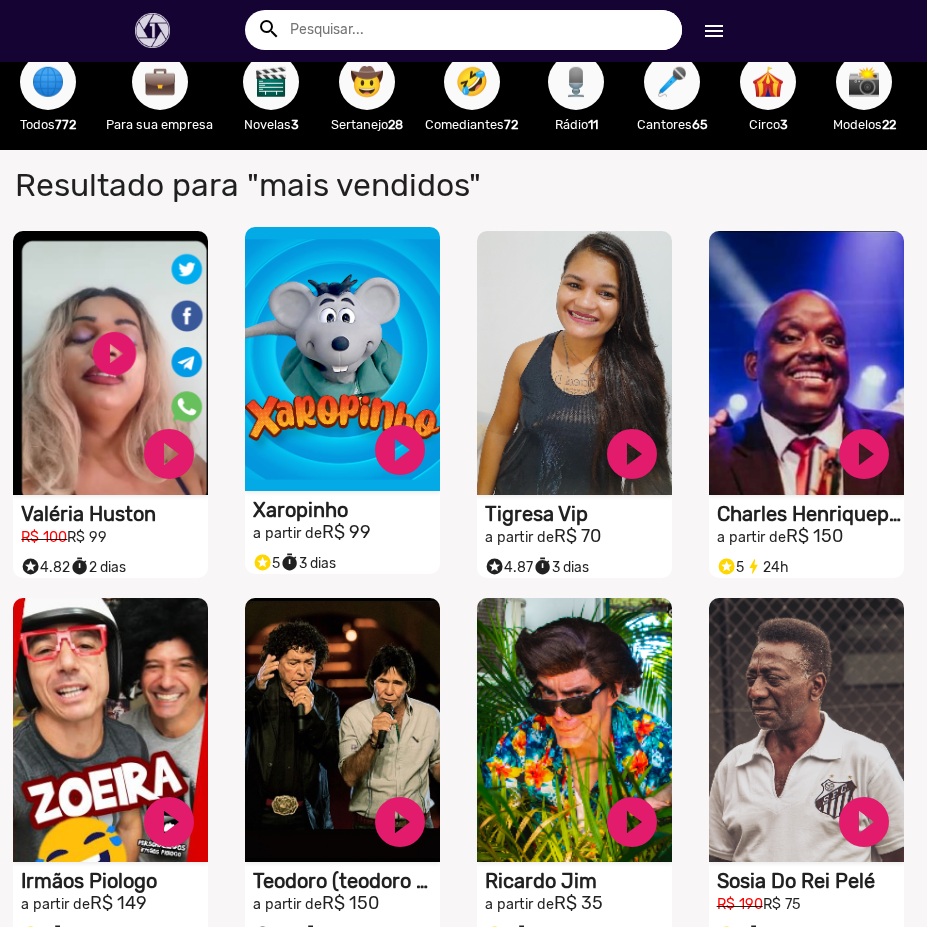 scroll, scrollTop: 0, scrollLeft: 0, axis: both 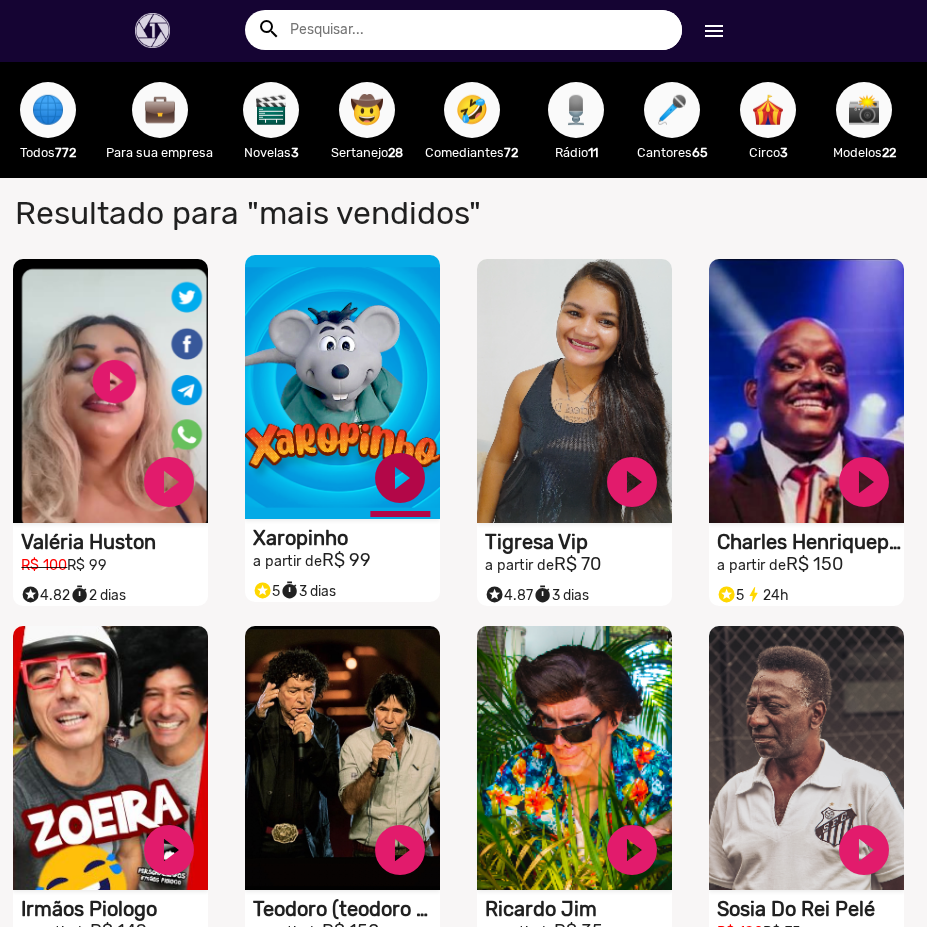 click on "play_circle_filled" at bounding box center (169, 482) 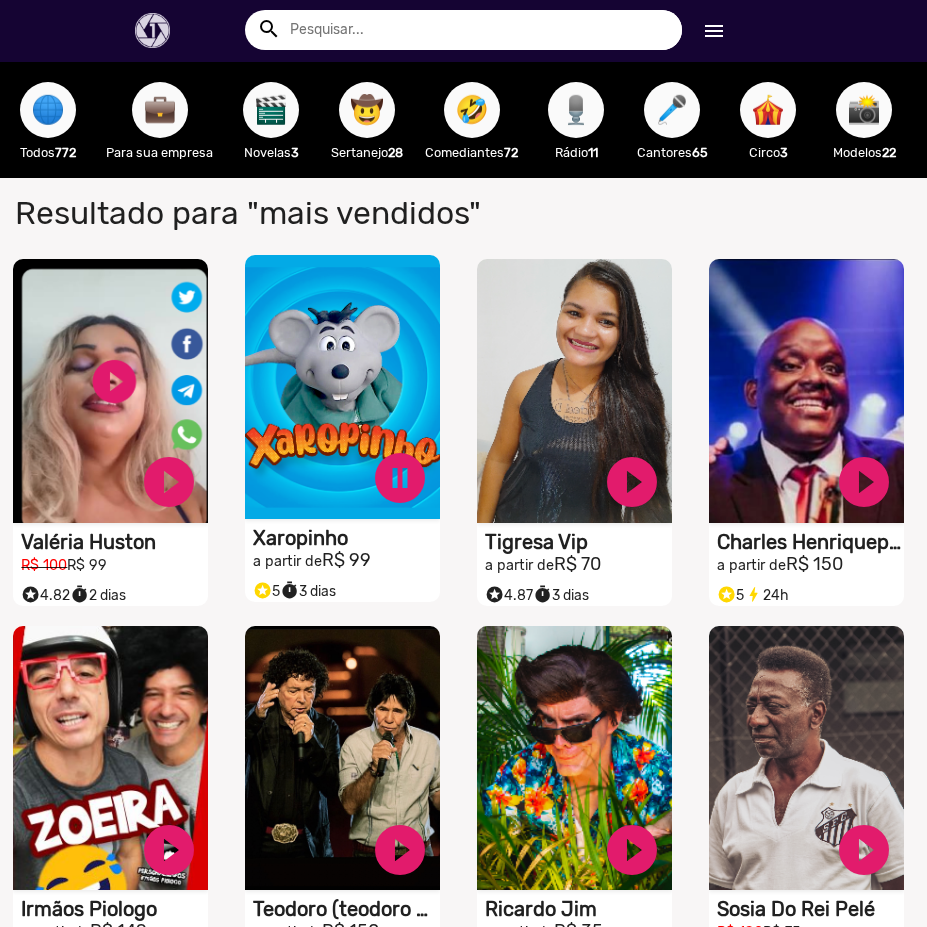 click on "Xaropinho" at bounding box center [114, 542] 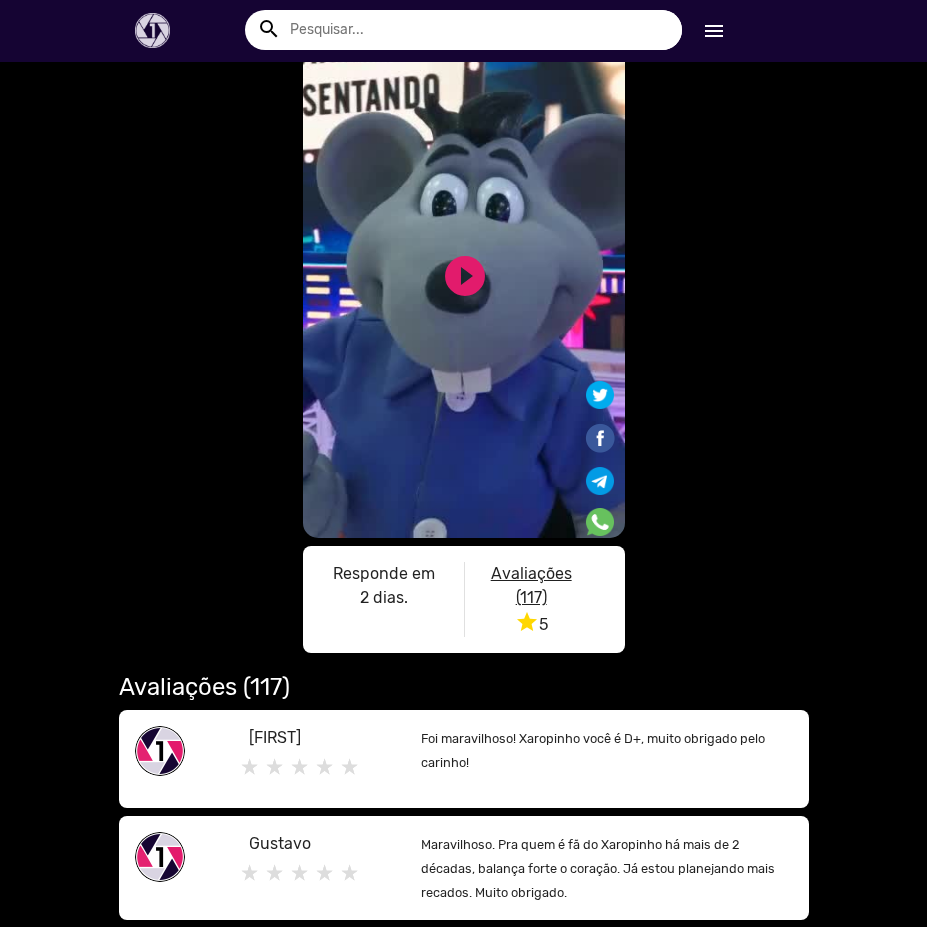 scroll, scrollTop: 0, scrollLeft: 0, axis: both 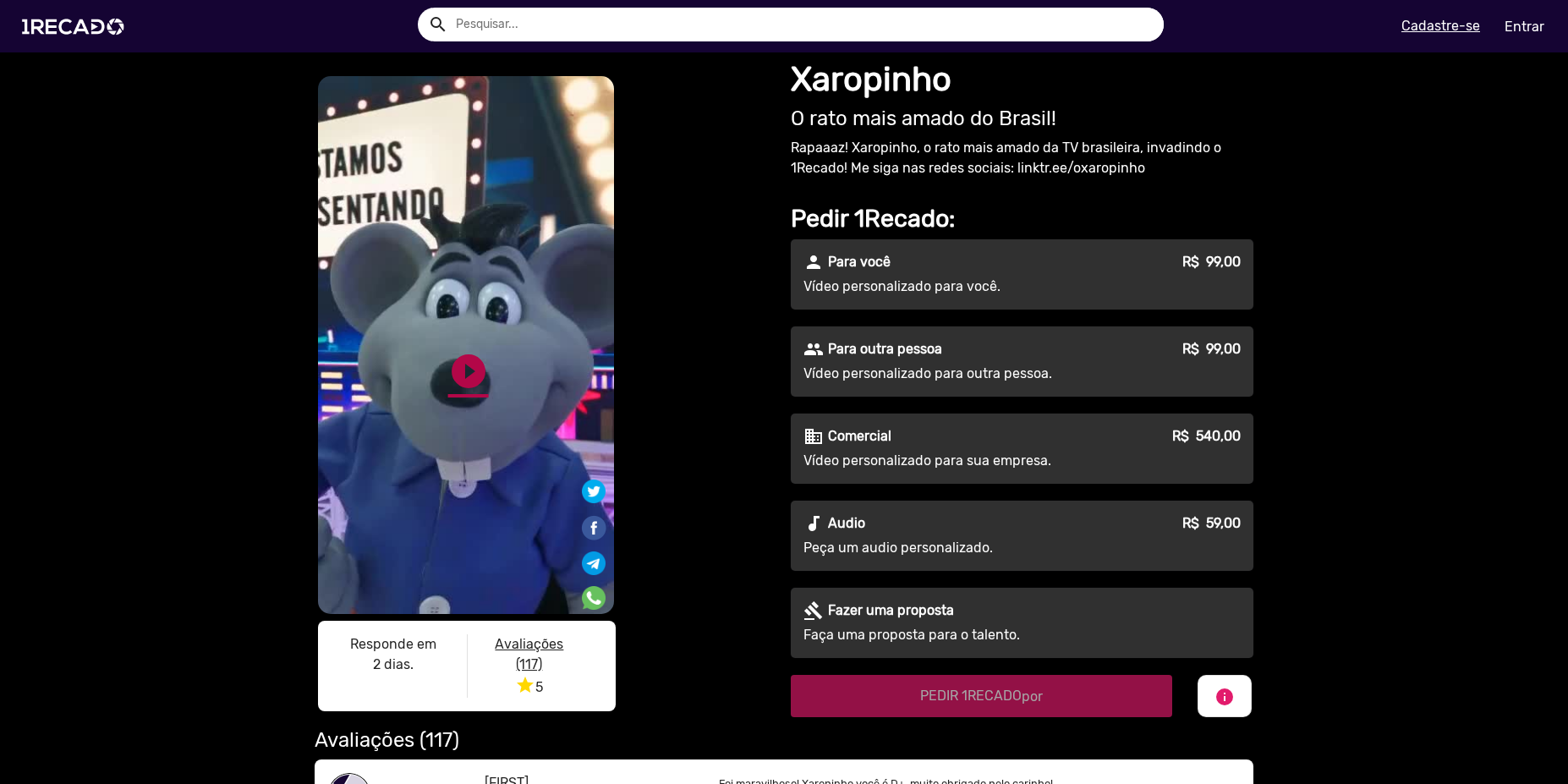 click on "play_circle_filled" 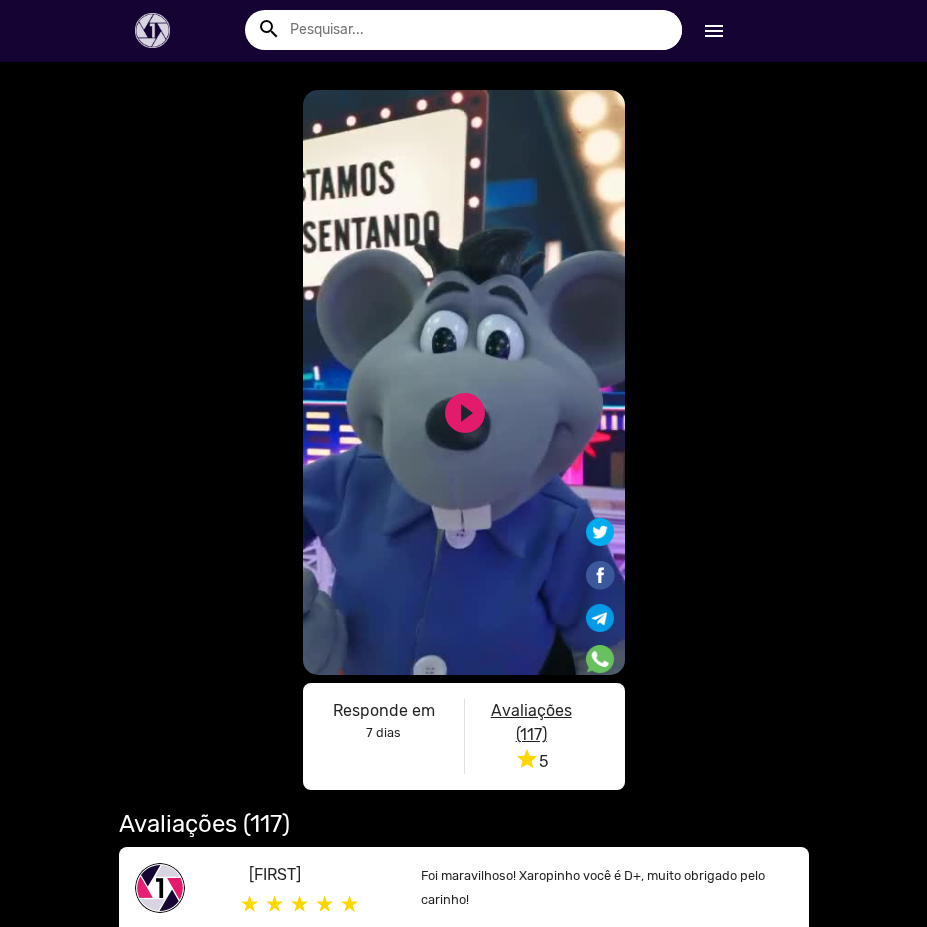 scroll, scrollTop: 0, scrollLeft: 0, axis: both 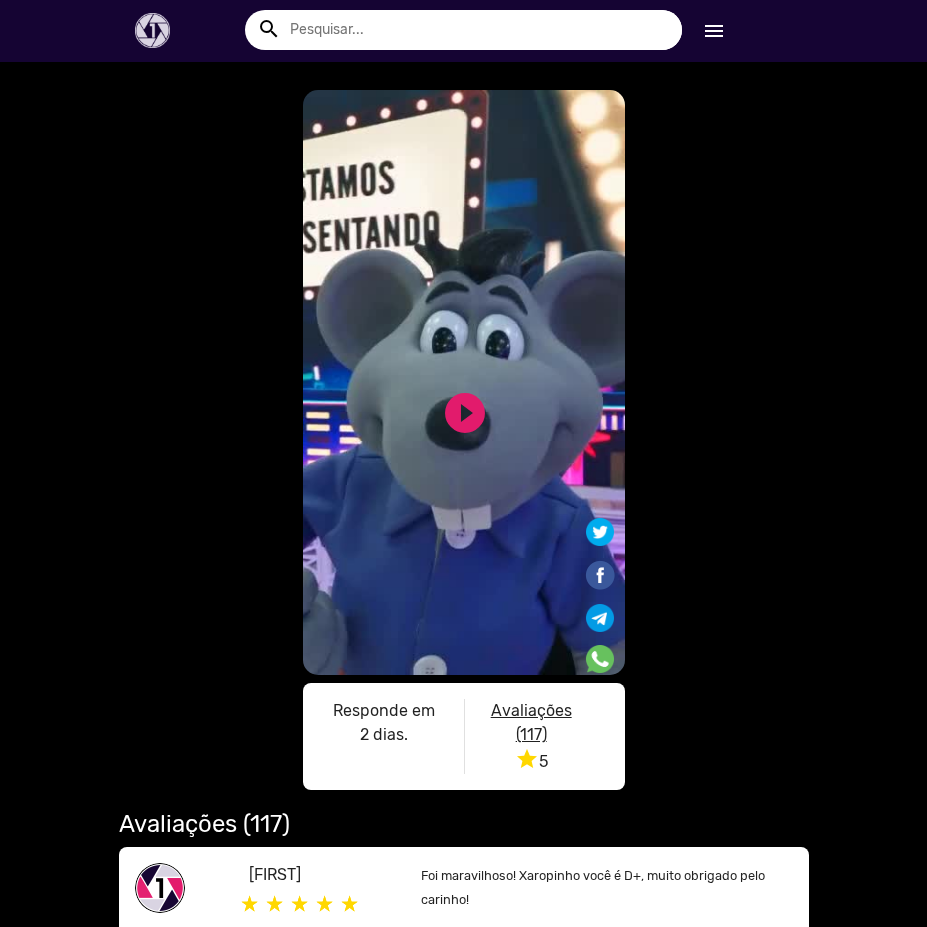 click at bounding box center [152, 30] 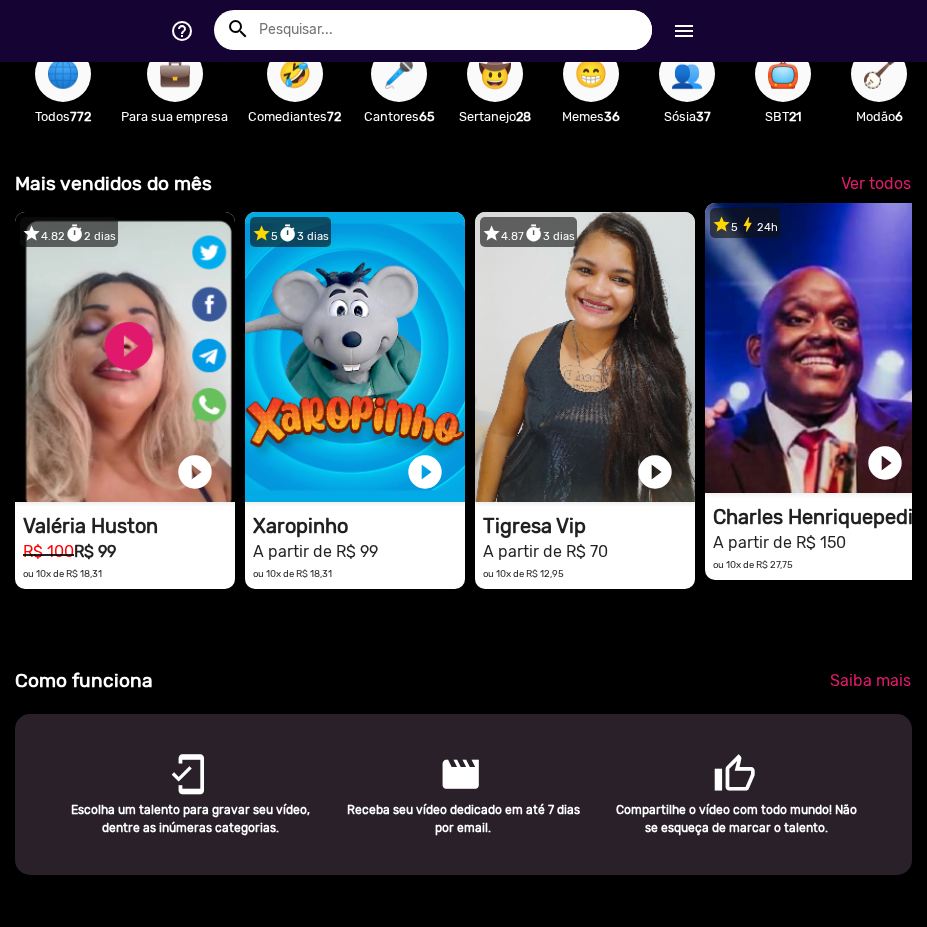 scroll, scrollTop: 600, scrollLeft: 0, axis: vertical 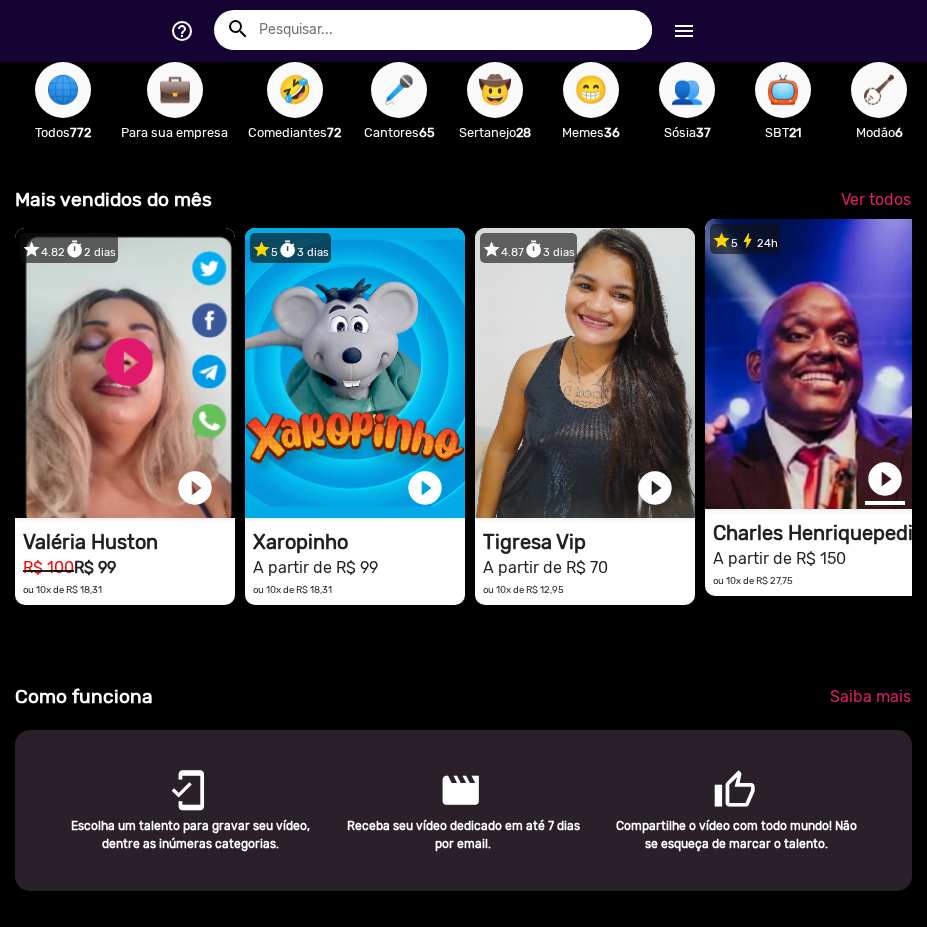 click on "play_circle_filled" at bounding box center (885, 479) 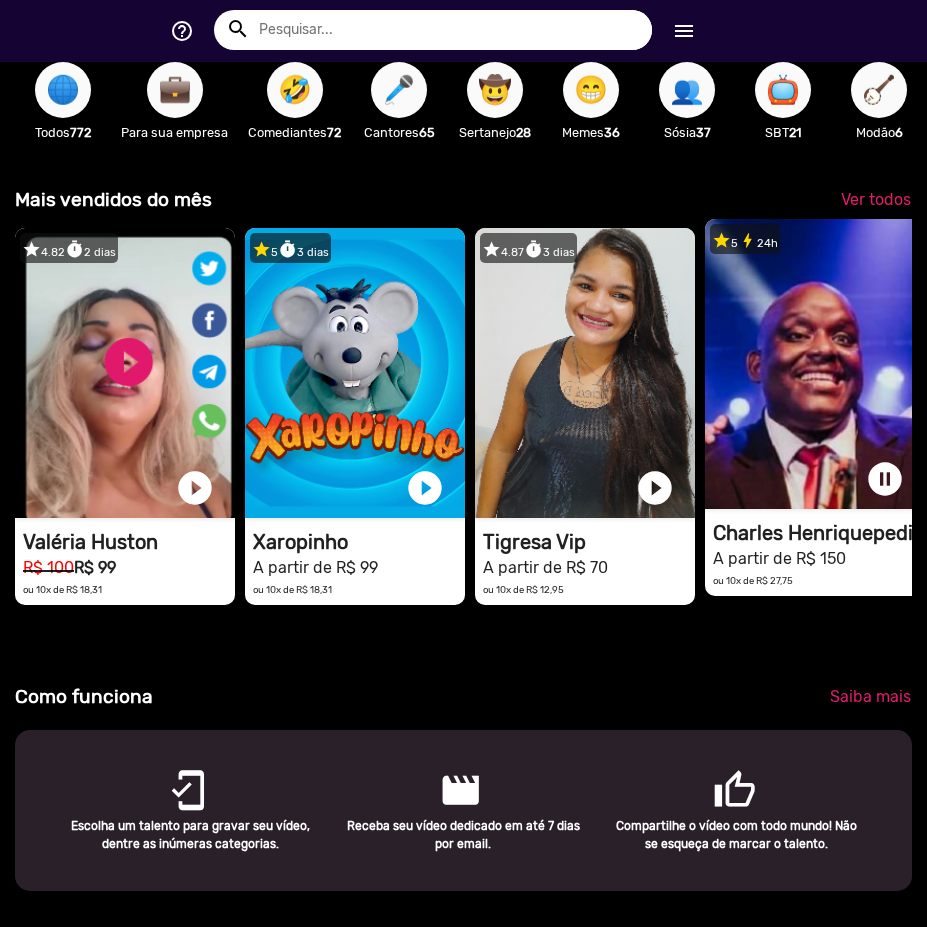 scroll, scrollTop: 0, scrollLeft: 912, axis: horizontal 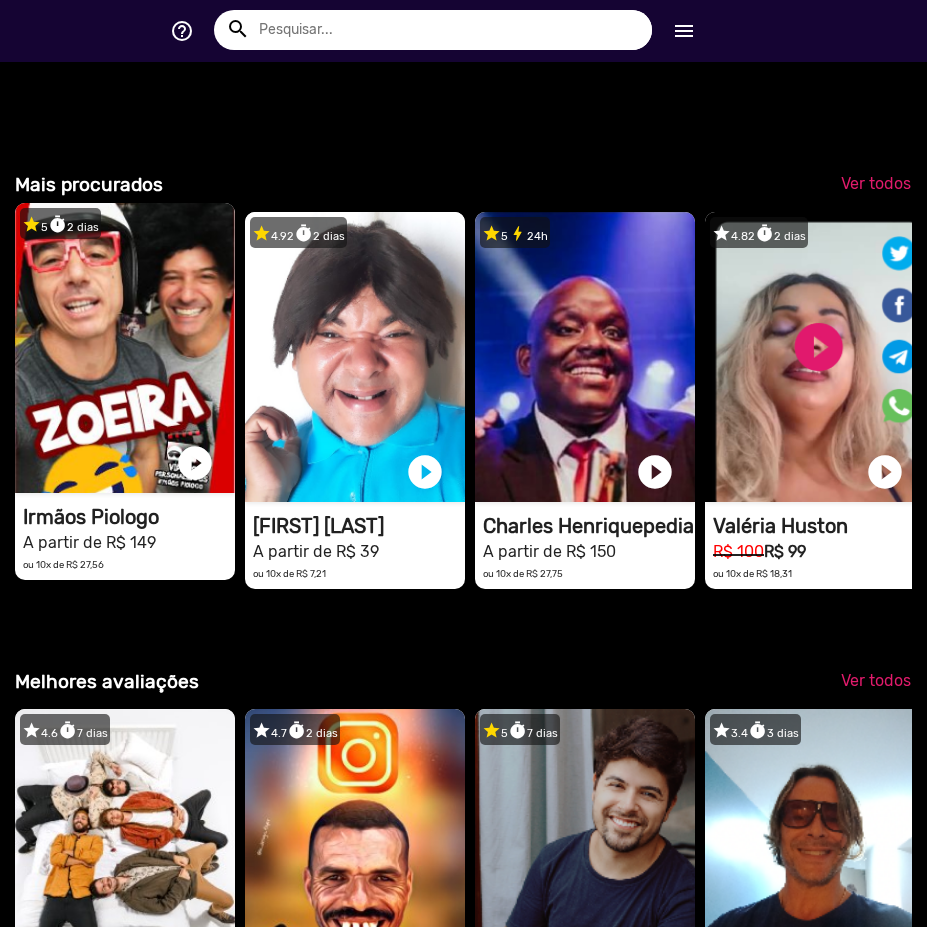 drag, startPoint x: 750, startPoint y: 426, endPoint x: 230, endPoint y: 393, distance: 521.0461 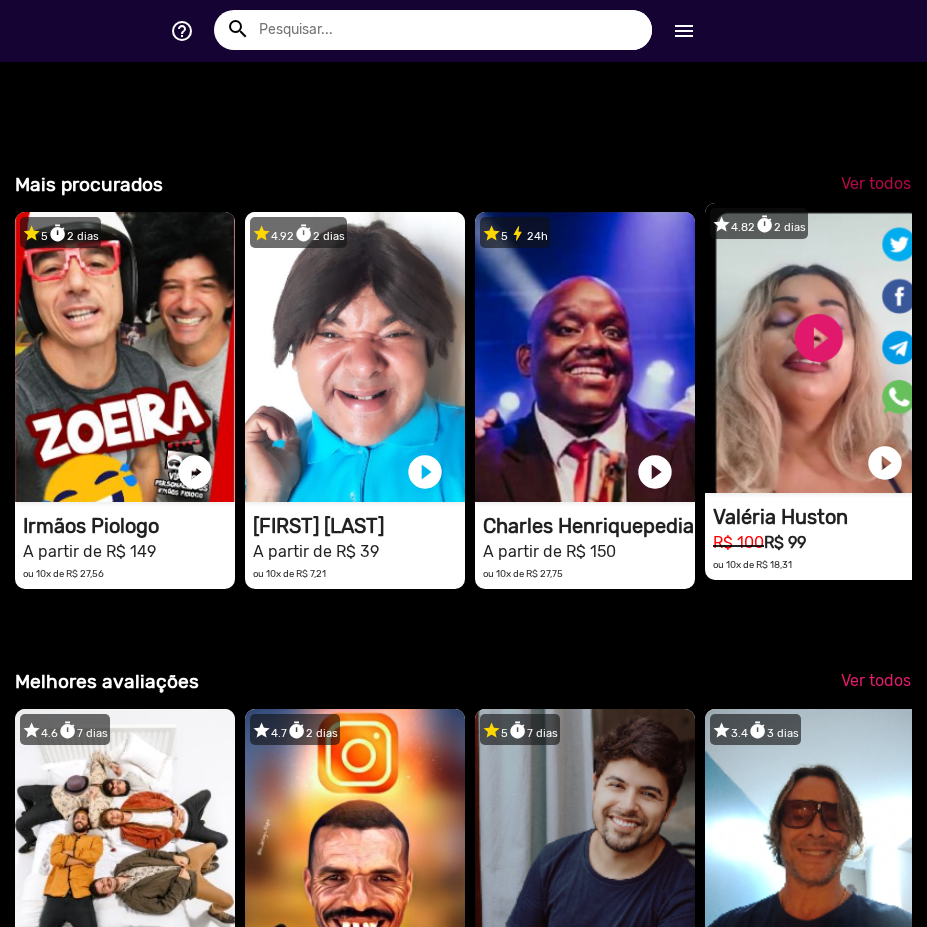 scroll, scrollTop: 0, scrollLeft: 2568, axis: horizontal 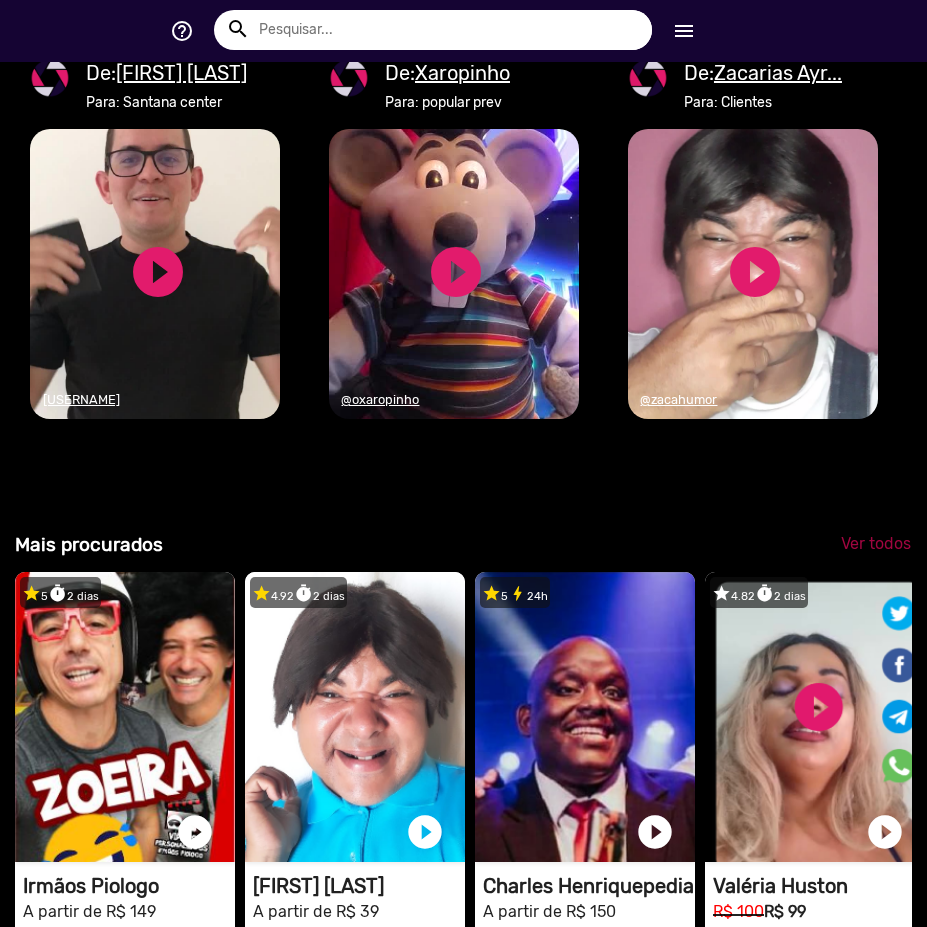 click on "Ver todos" 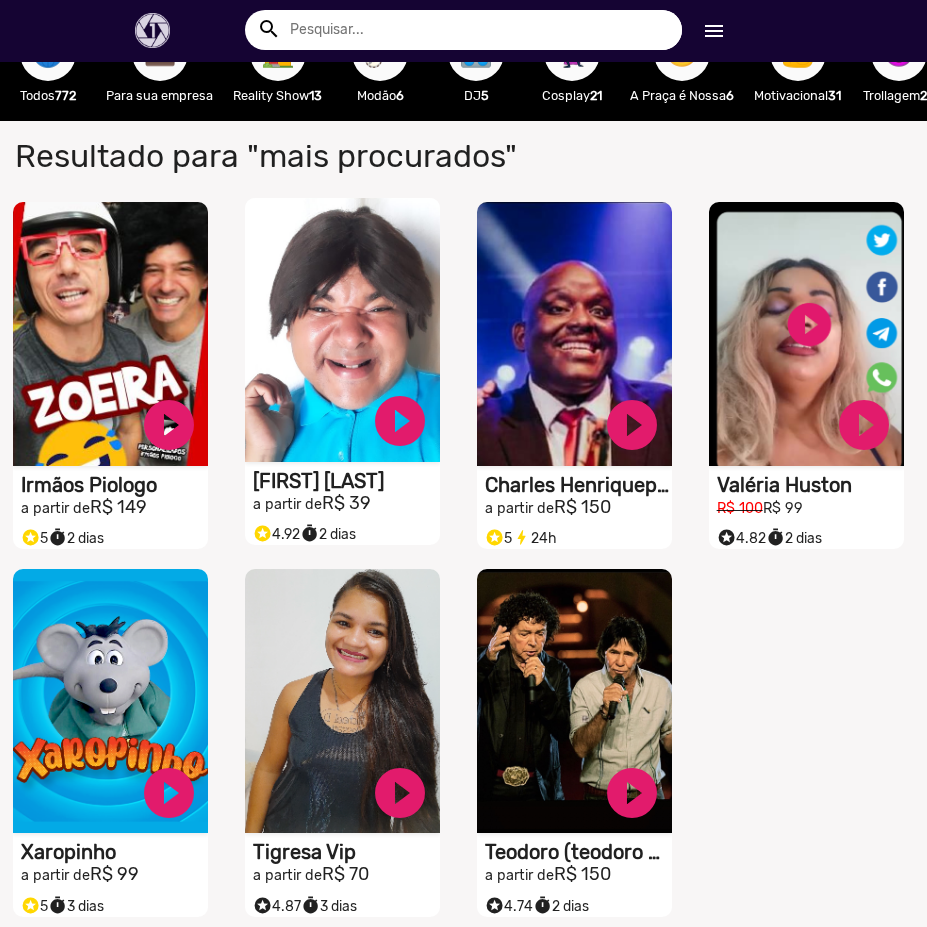 scroll, scrollTop: 0, scrollLeft: 0, axis: both 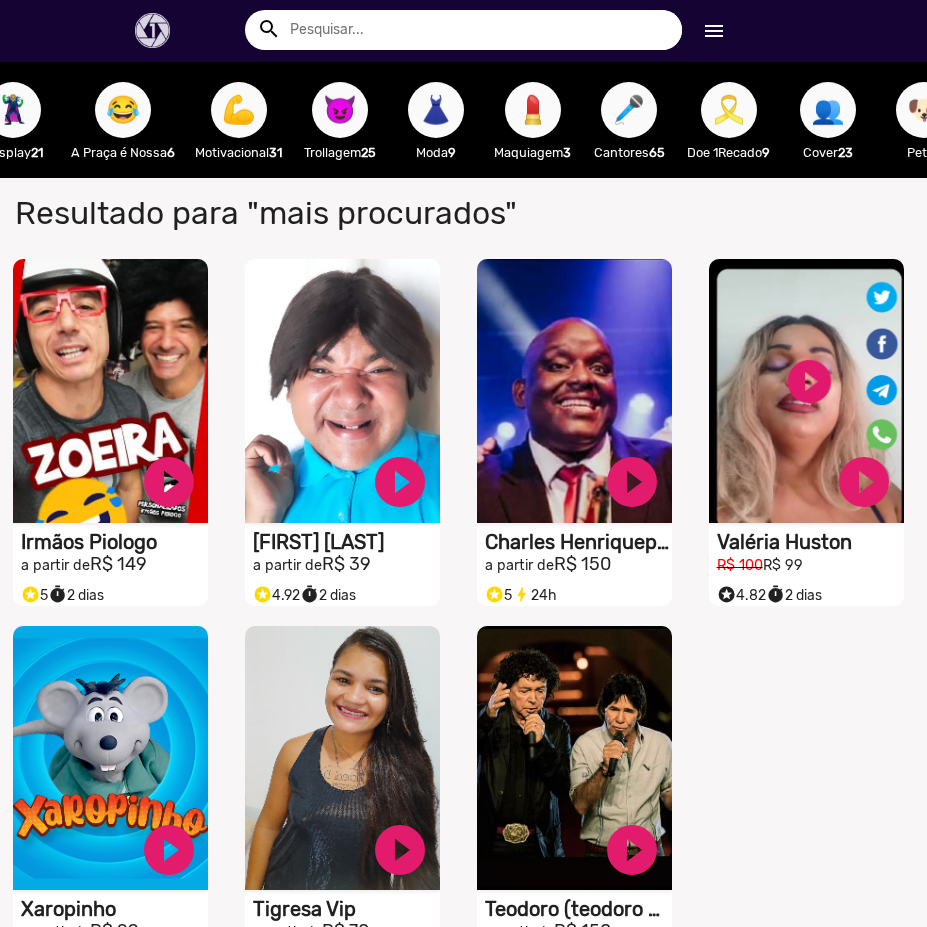 click on "💪" at bounding box center [239, 110] 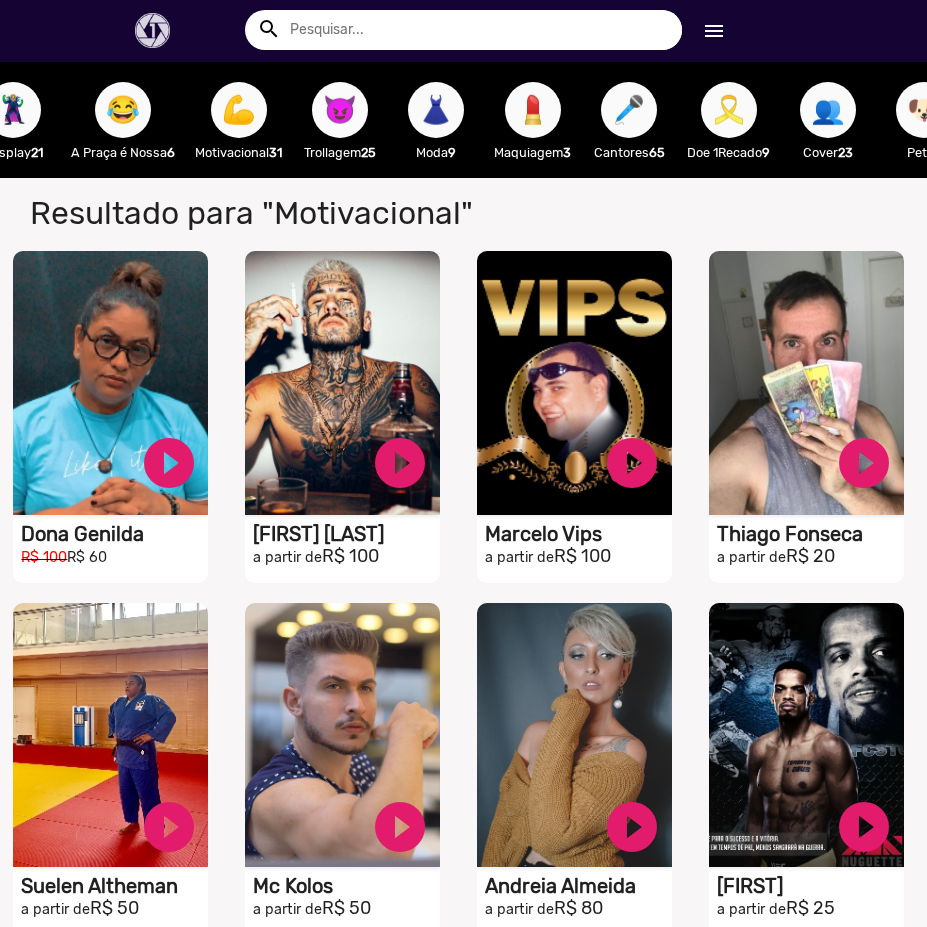 click on "😈" at bounding box center (340, 110) 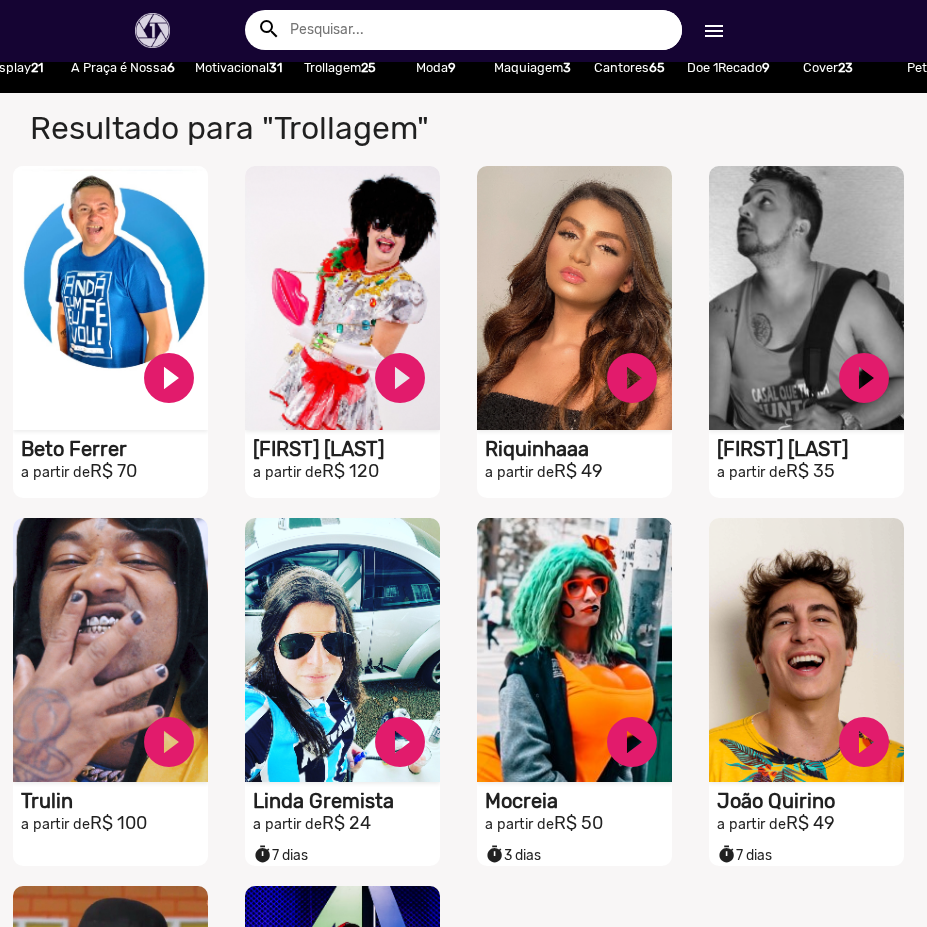 scroll, scrollTop: 0, scrollLeft: 0, axis: both 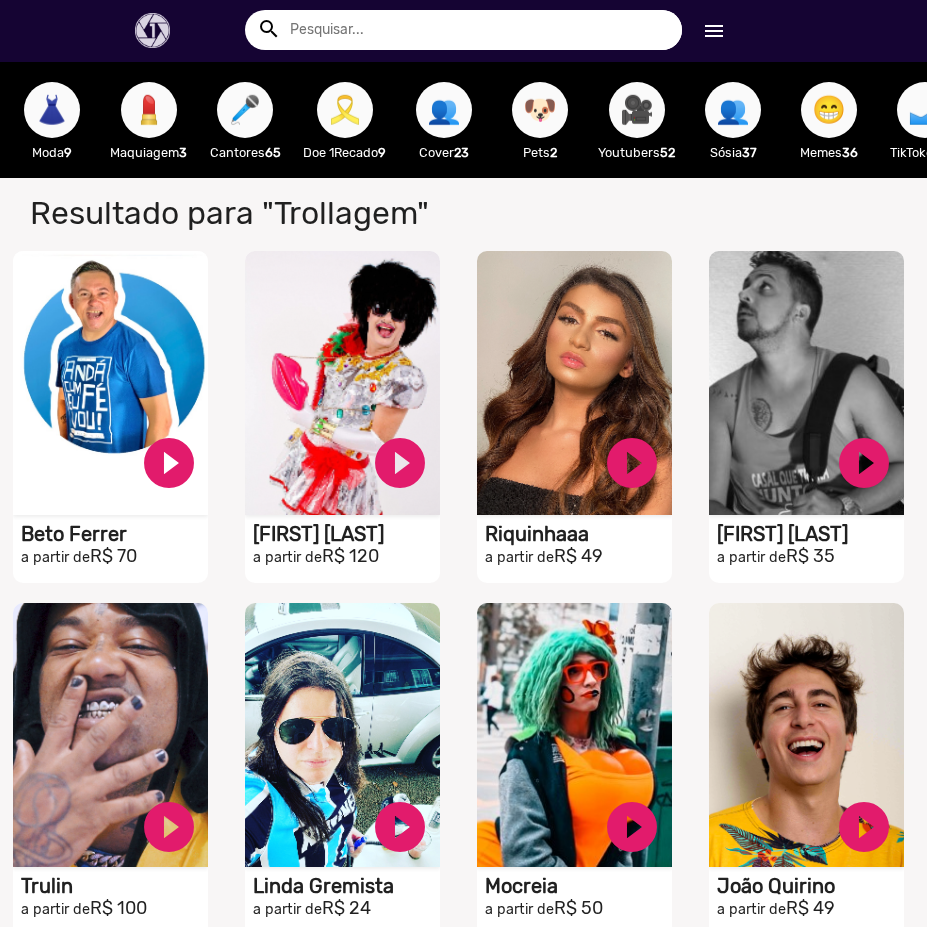 click on "🎤" at bounding box center (245, 110) 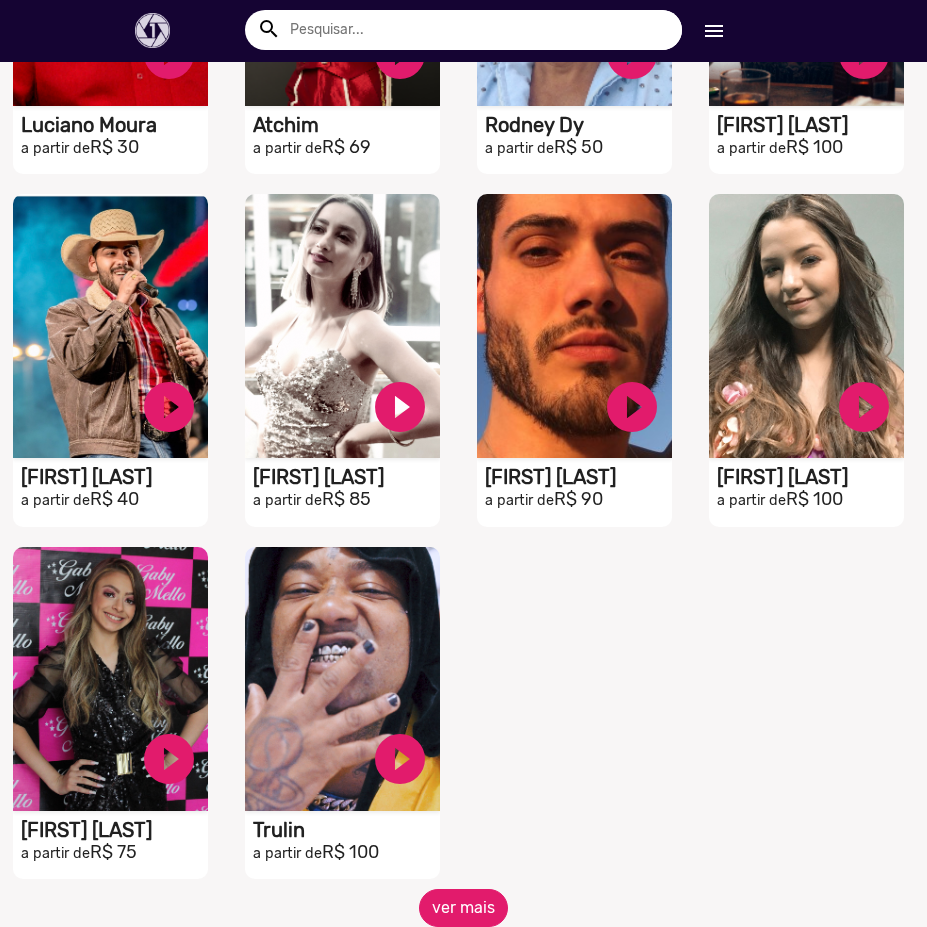 click on "ver mais" 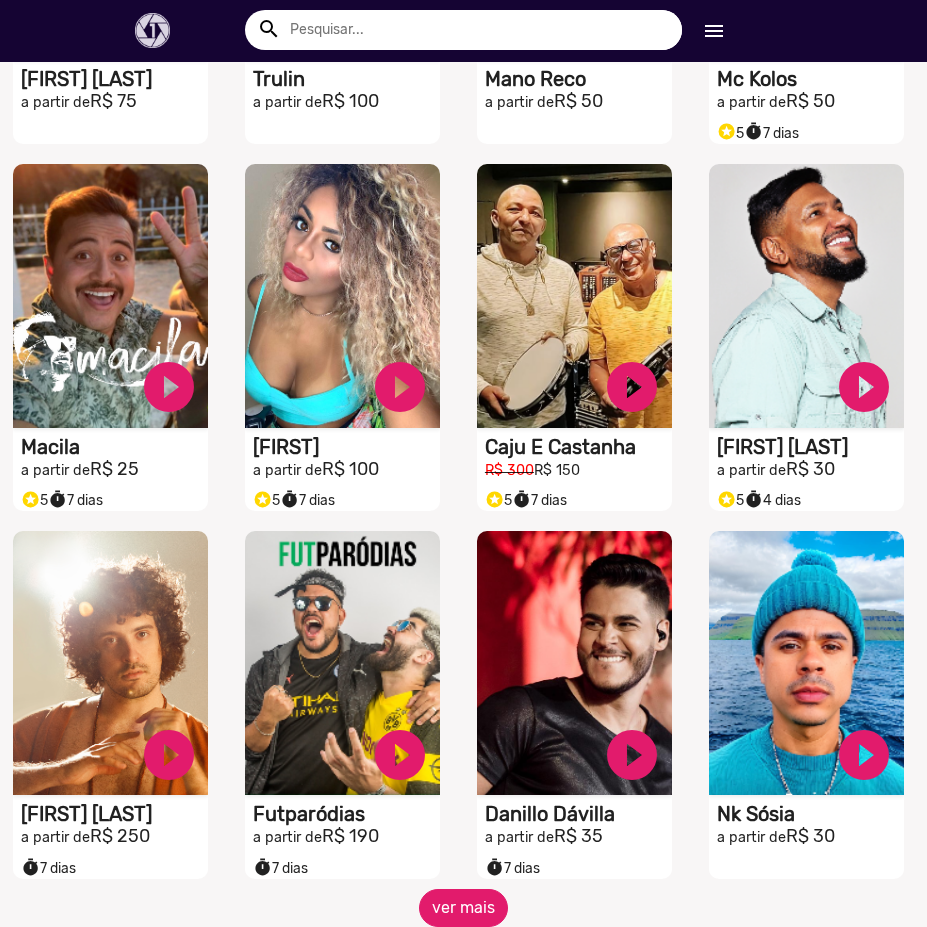 click on "ver mais" 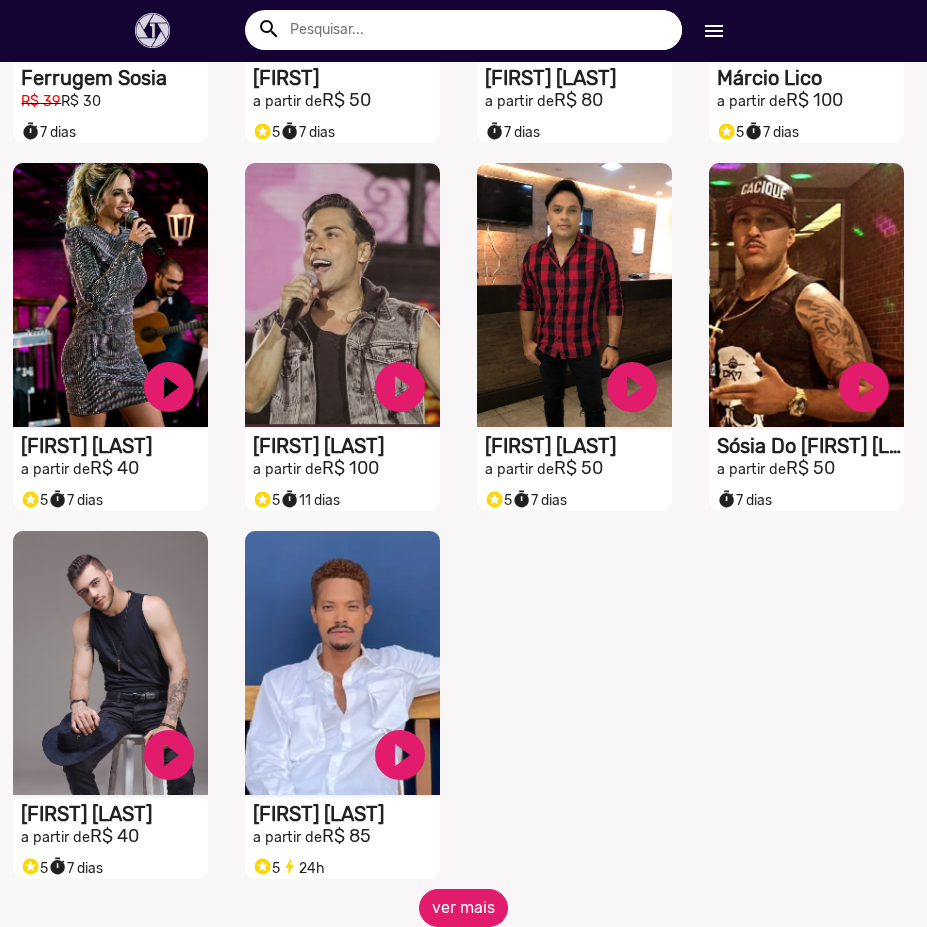 click on "ver mais" 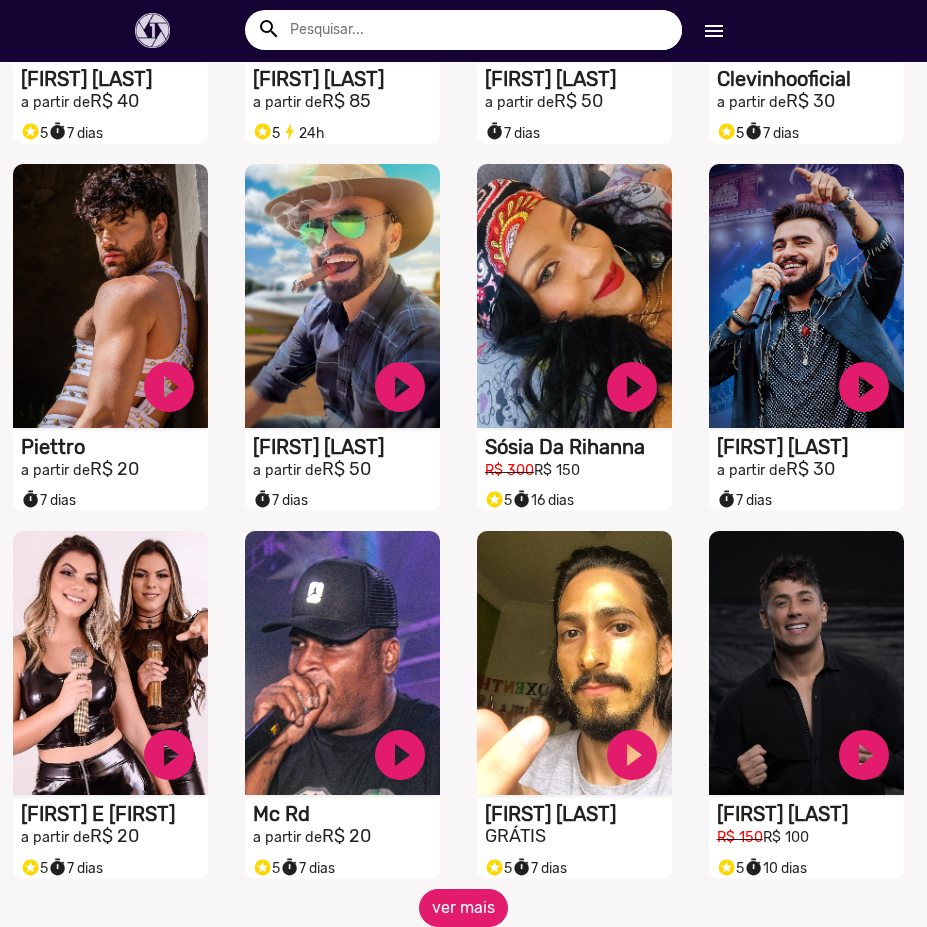 click on "ver mais" 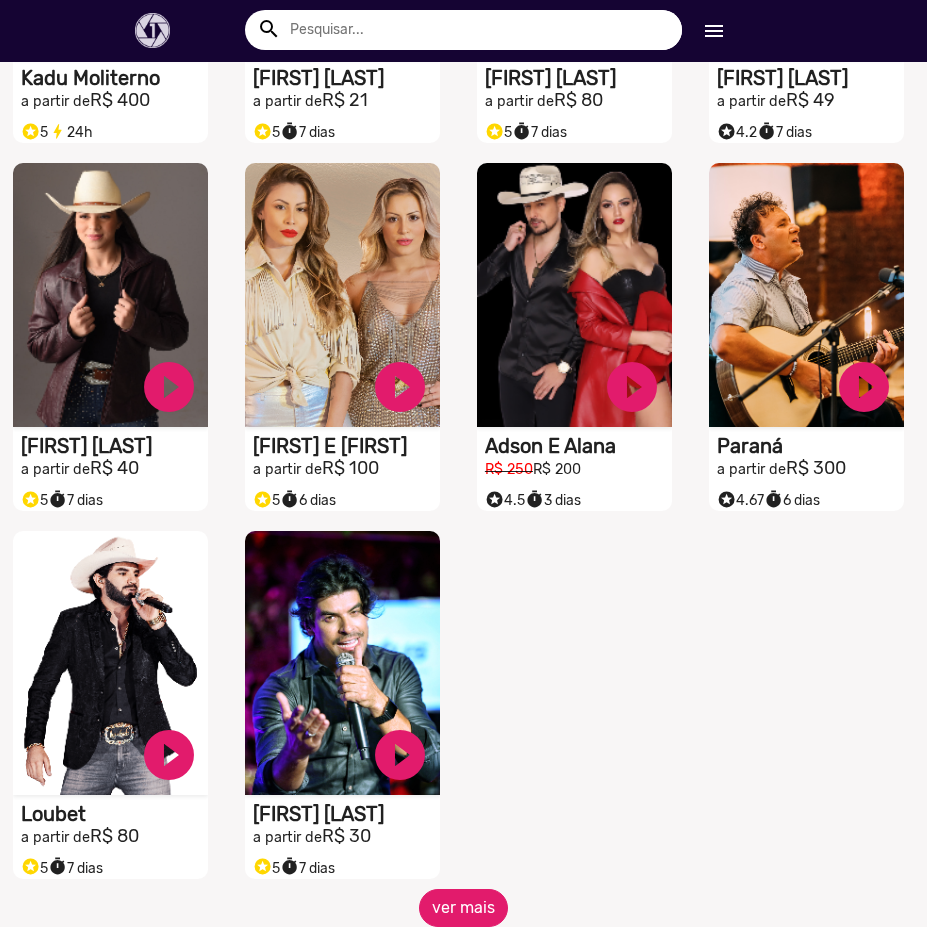 click on "ver mais" 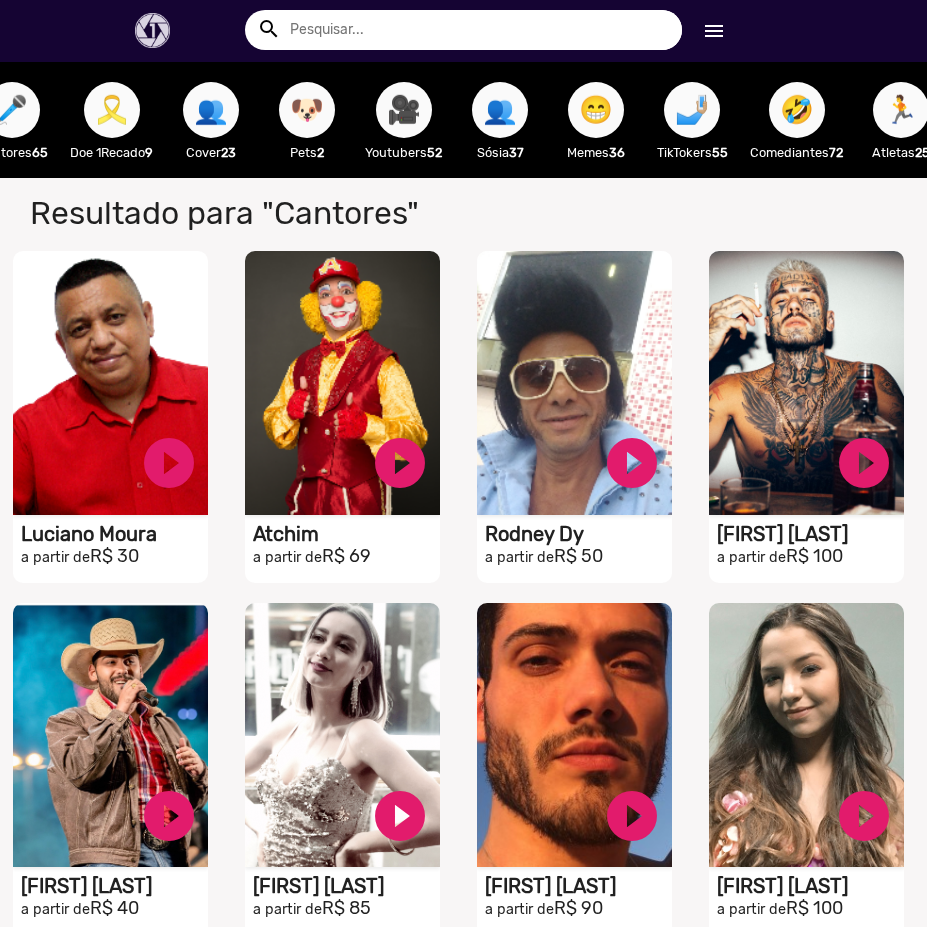 click on "🎥" at bounding box center (404, 110) 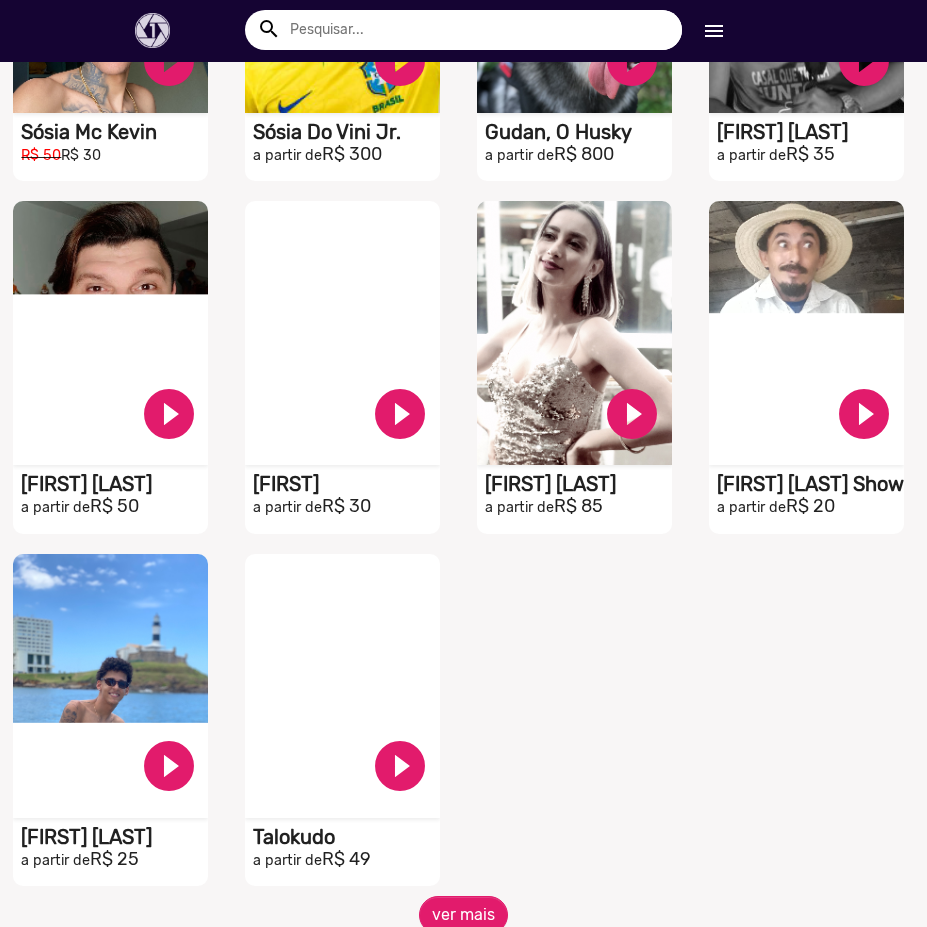 scroll, scrollTop: 424, scrollLeft: 0, axis: vertical 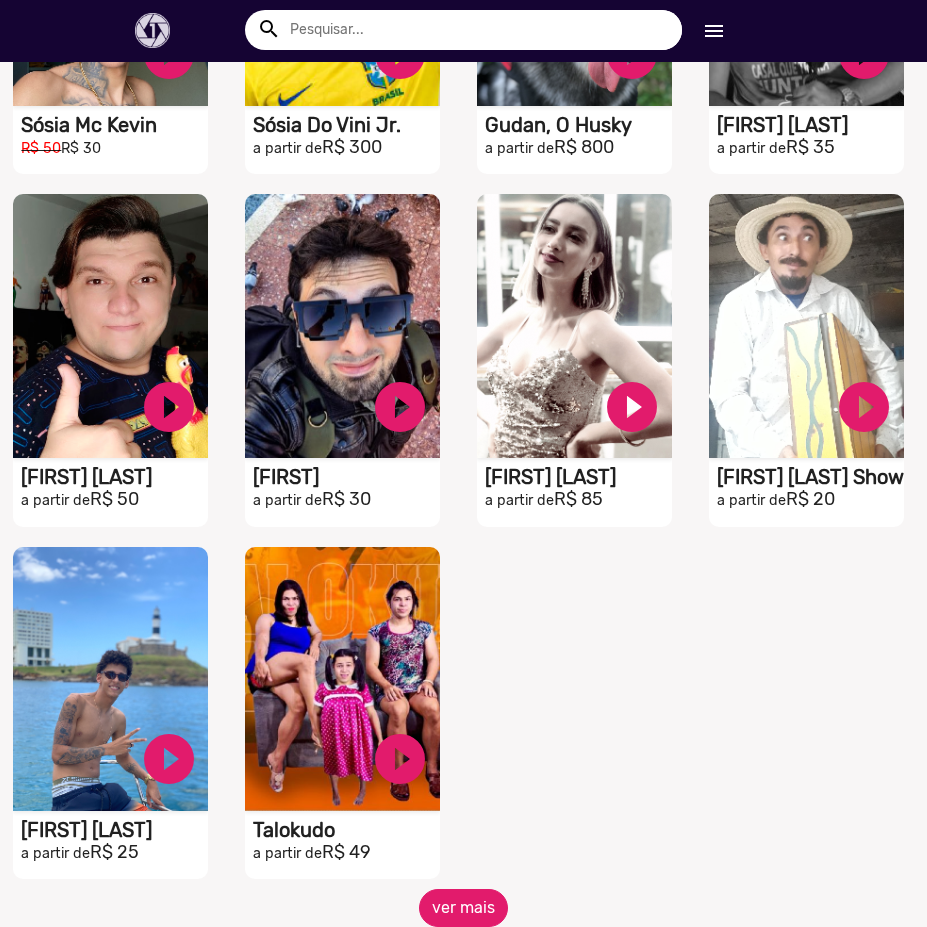 click on "ver mais" 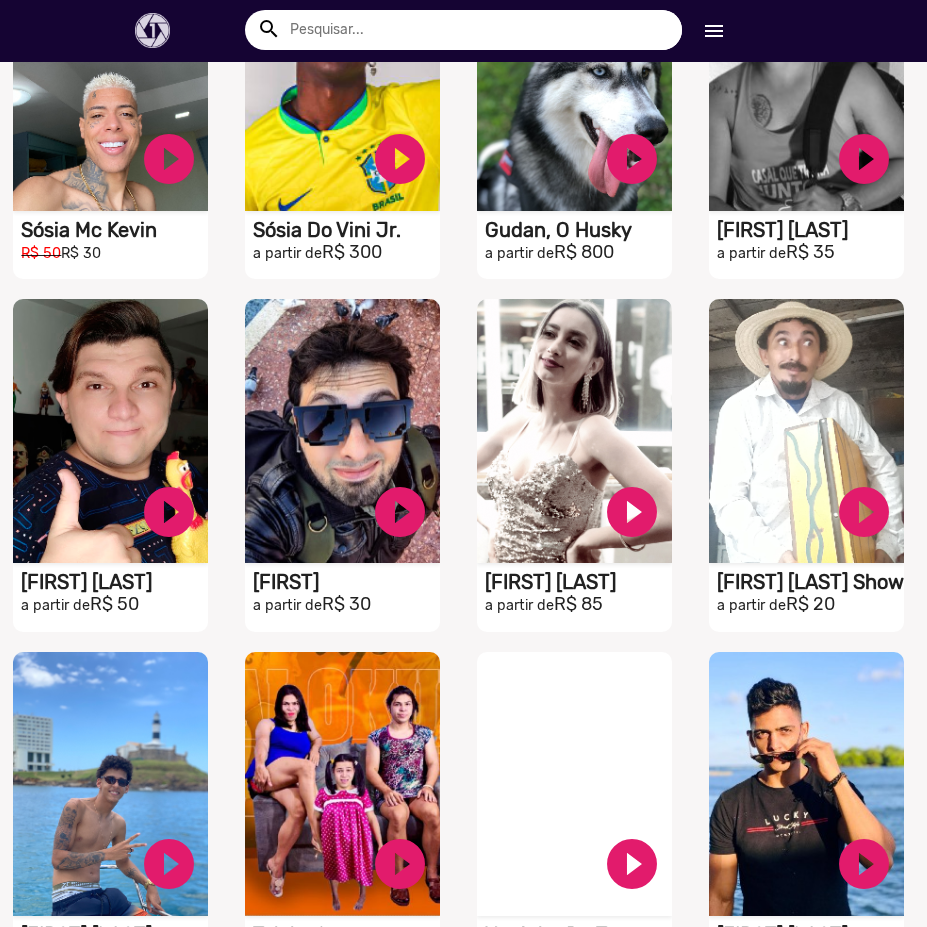 scroll, scrollTop: 0, scrollLeft: 0, axis: both 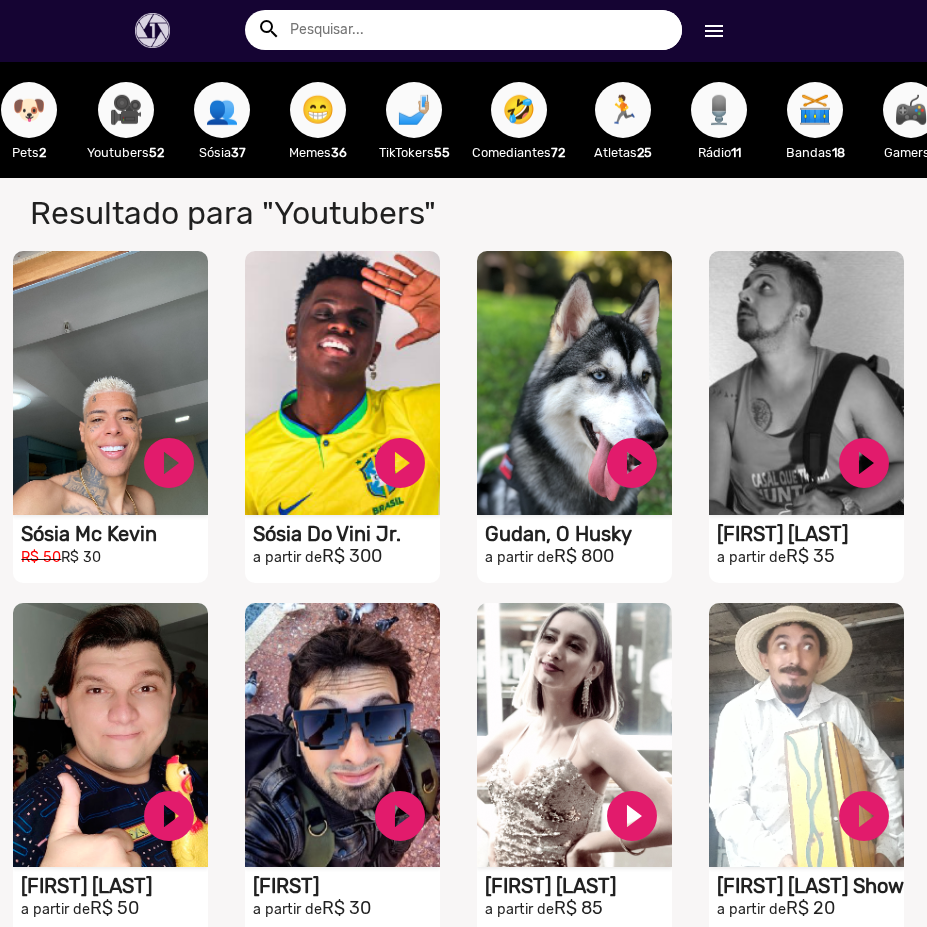 click on "😁" at bounding box center [318, 110] 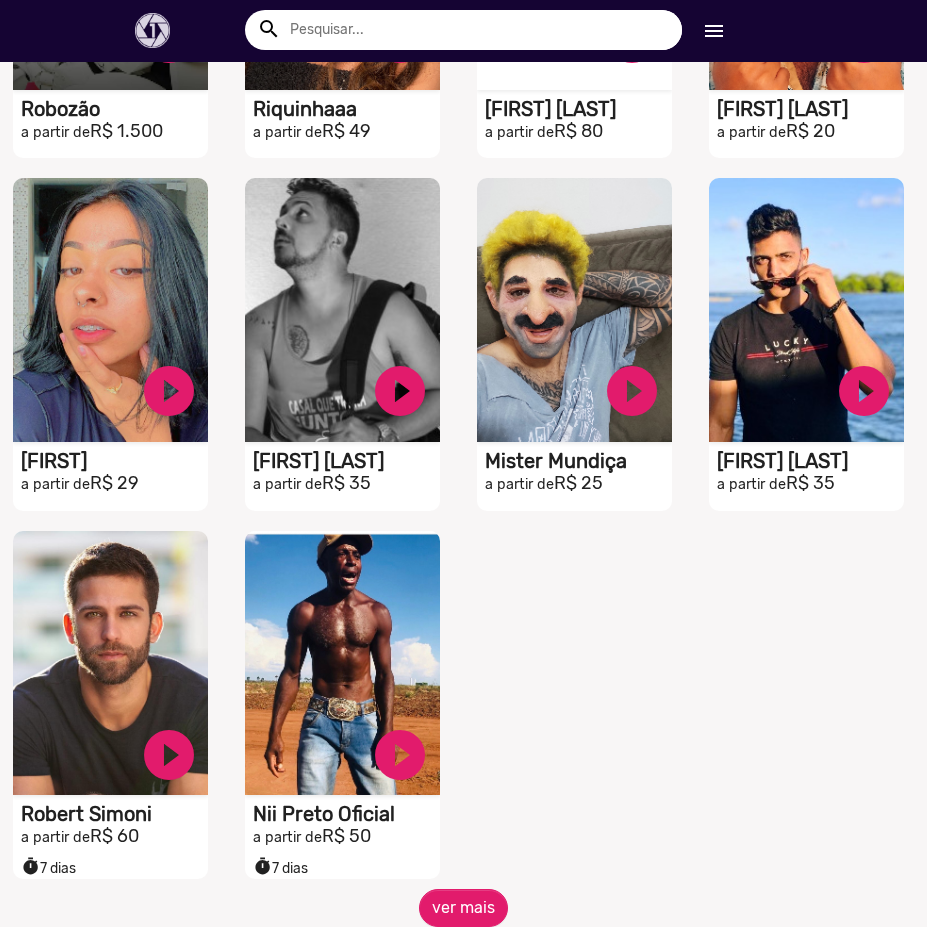 scroll, scrollTop: 440, scrollLeft: 0, axis: vertical 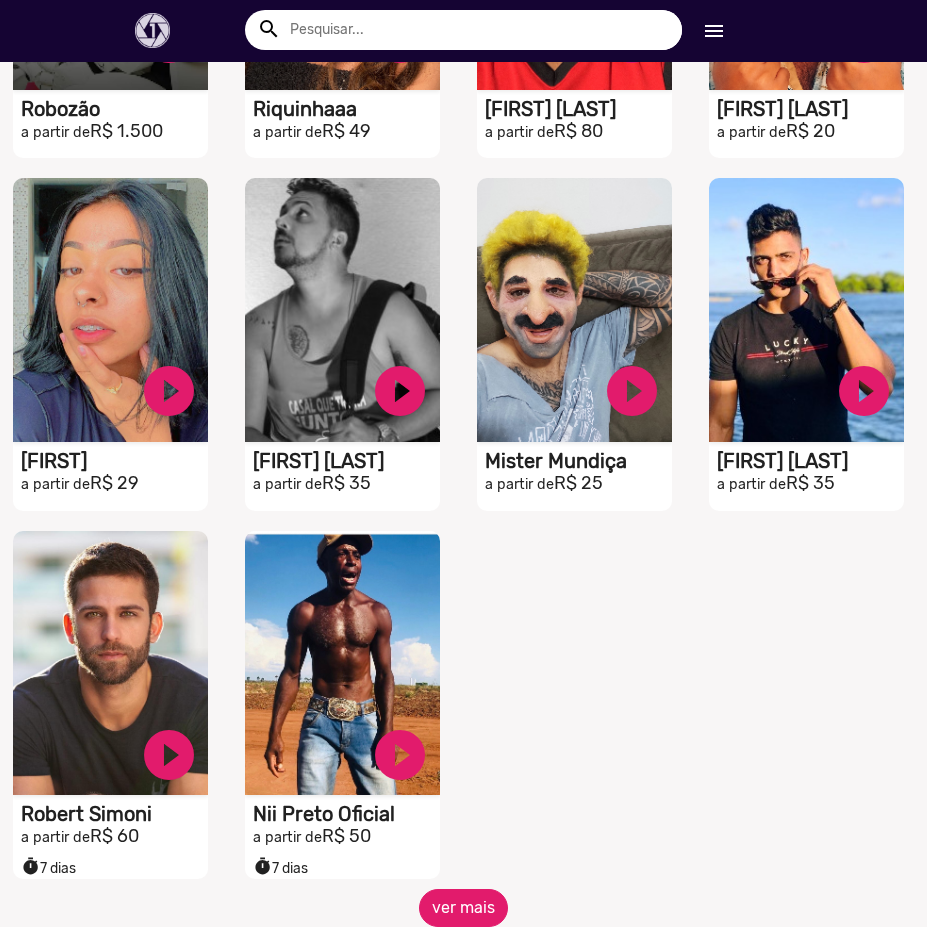 click on "ver mais" 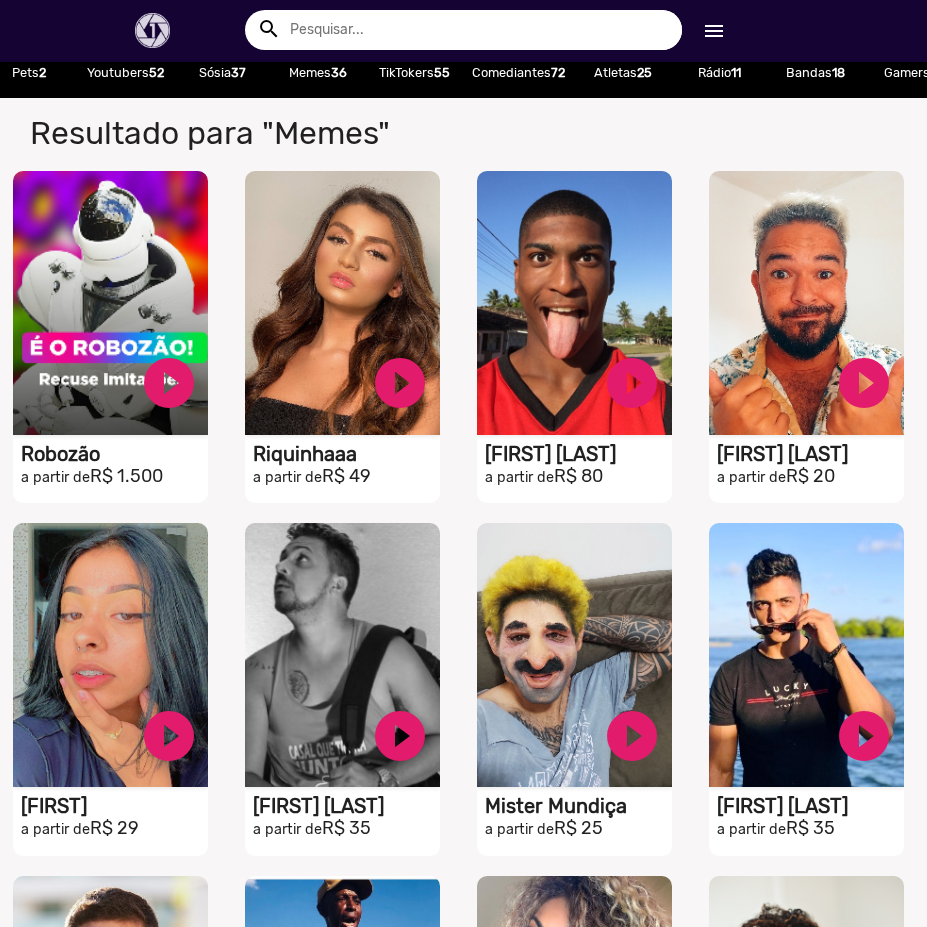 scroll, scrollTop: 0, scrollLeft: 0, axis: both 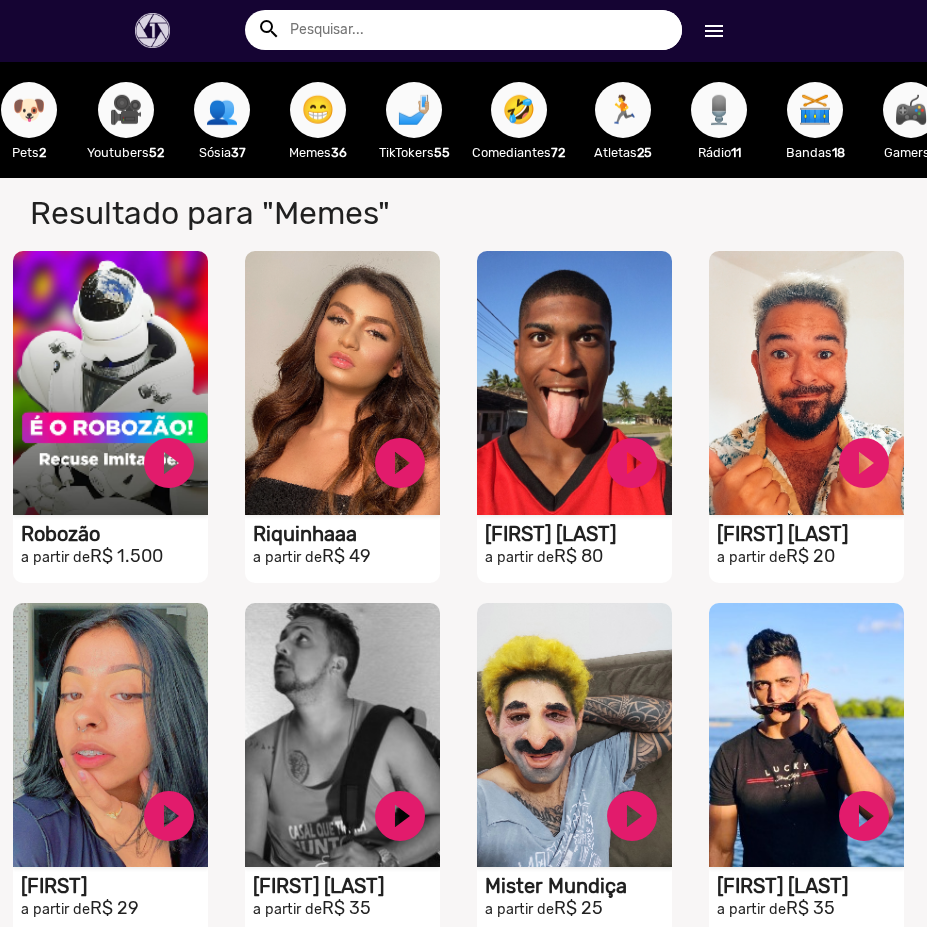 click on "🤣" at bounding box center [519, 110] 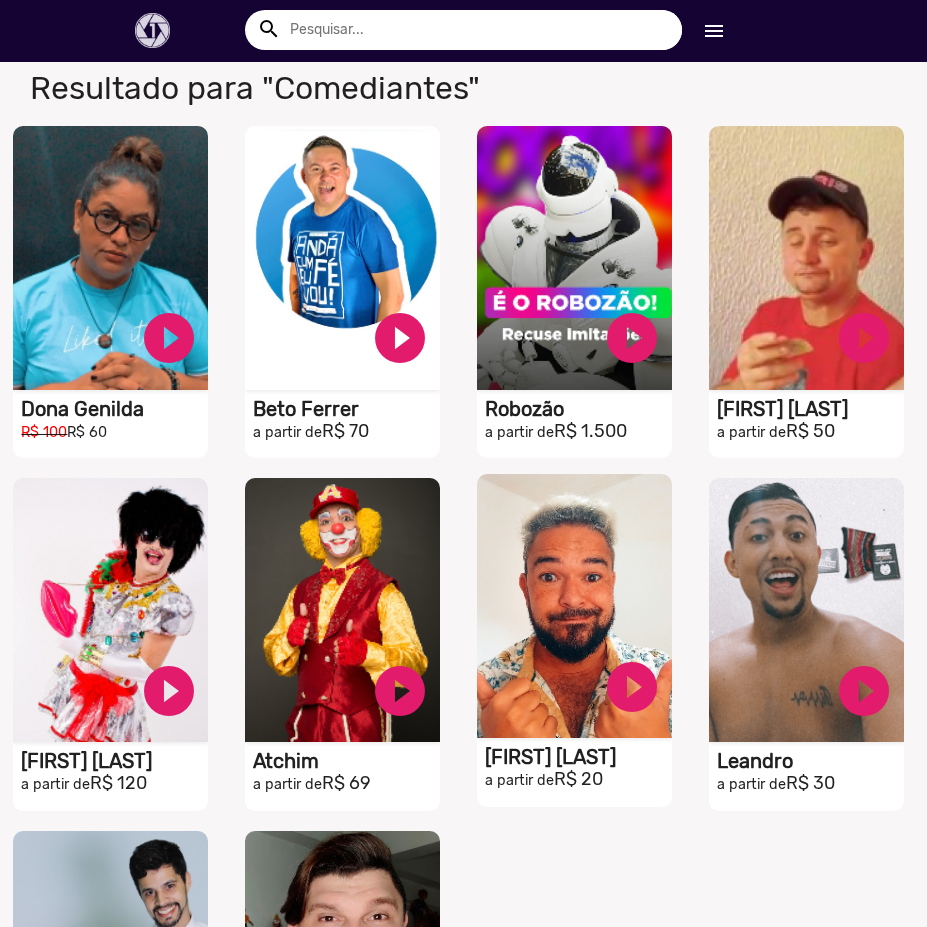 scroll, scrollTop: 0, scrollLeft: 0, axis: both 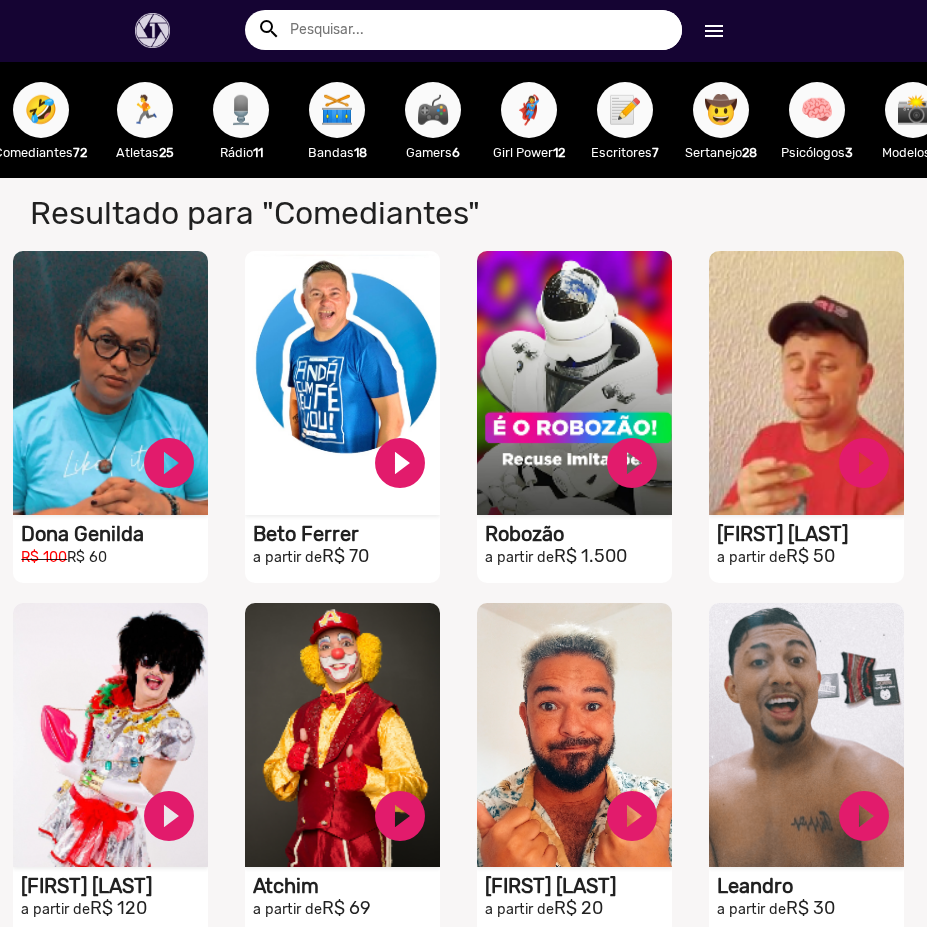 click on "🎮" at bounding box center [433, 110] 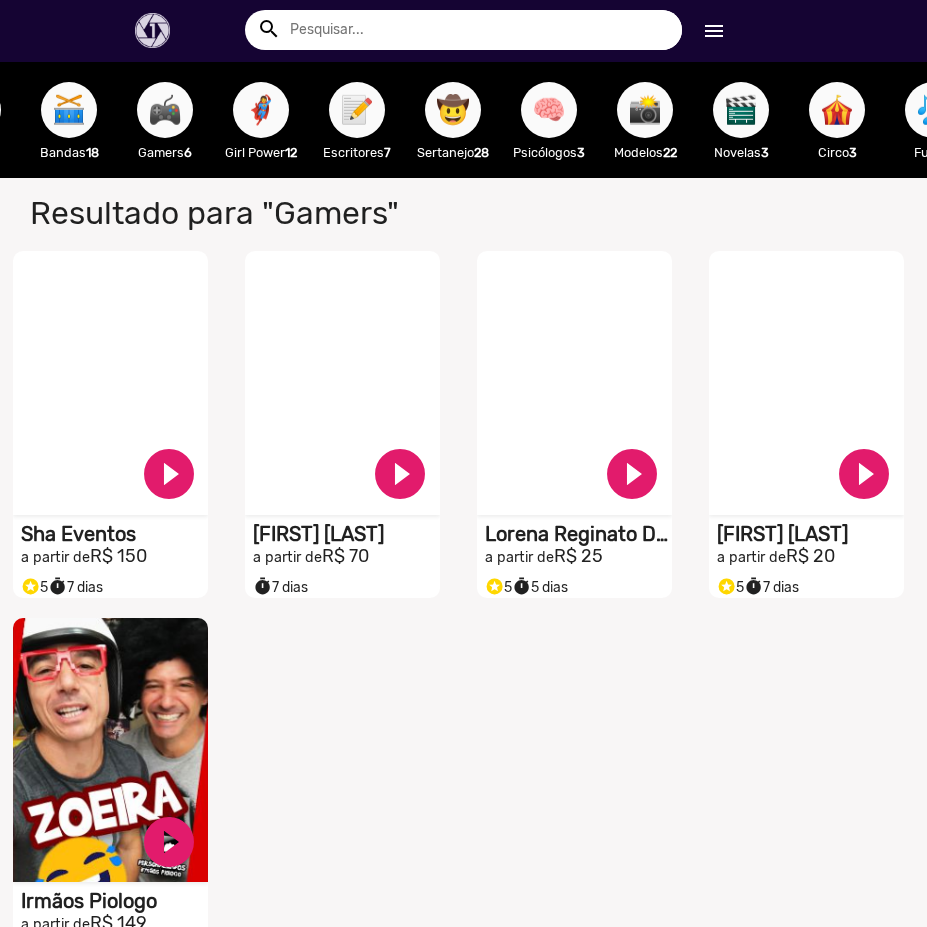 scroll, scrollTop: 0, scrollLeft: 2276, axis: horizontal 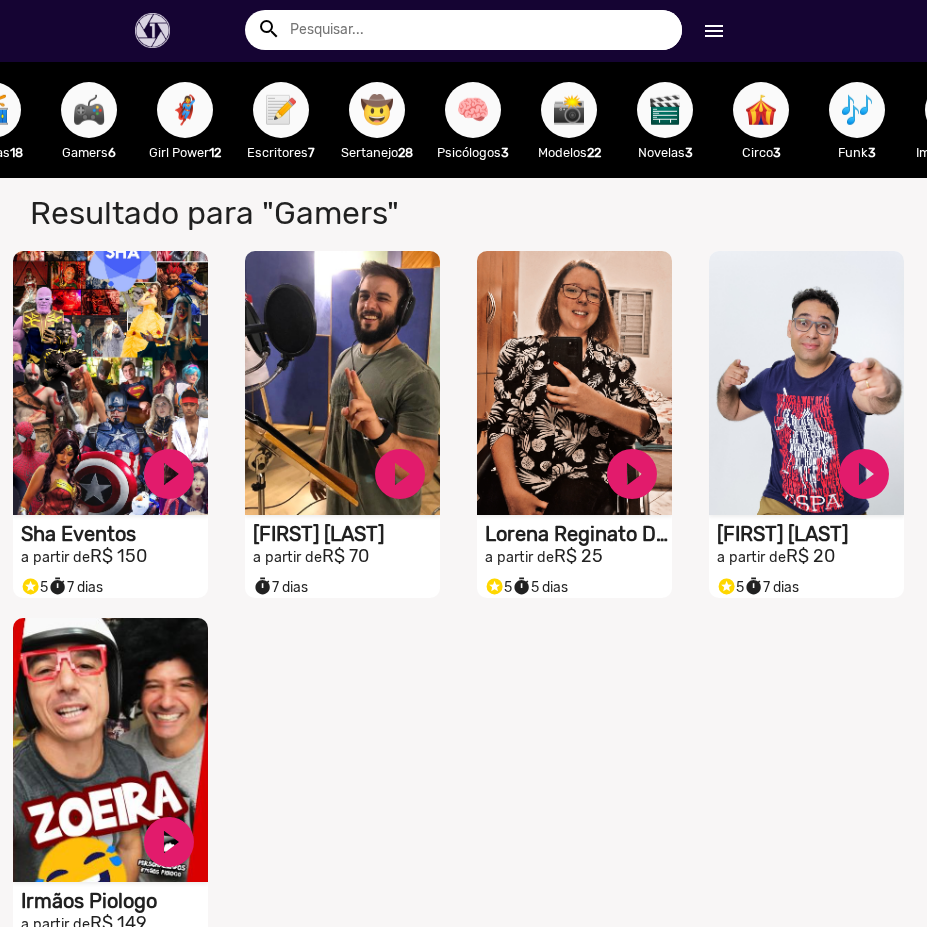 click on "🤠" at bounding box center [377, 110] 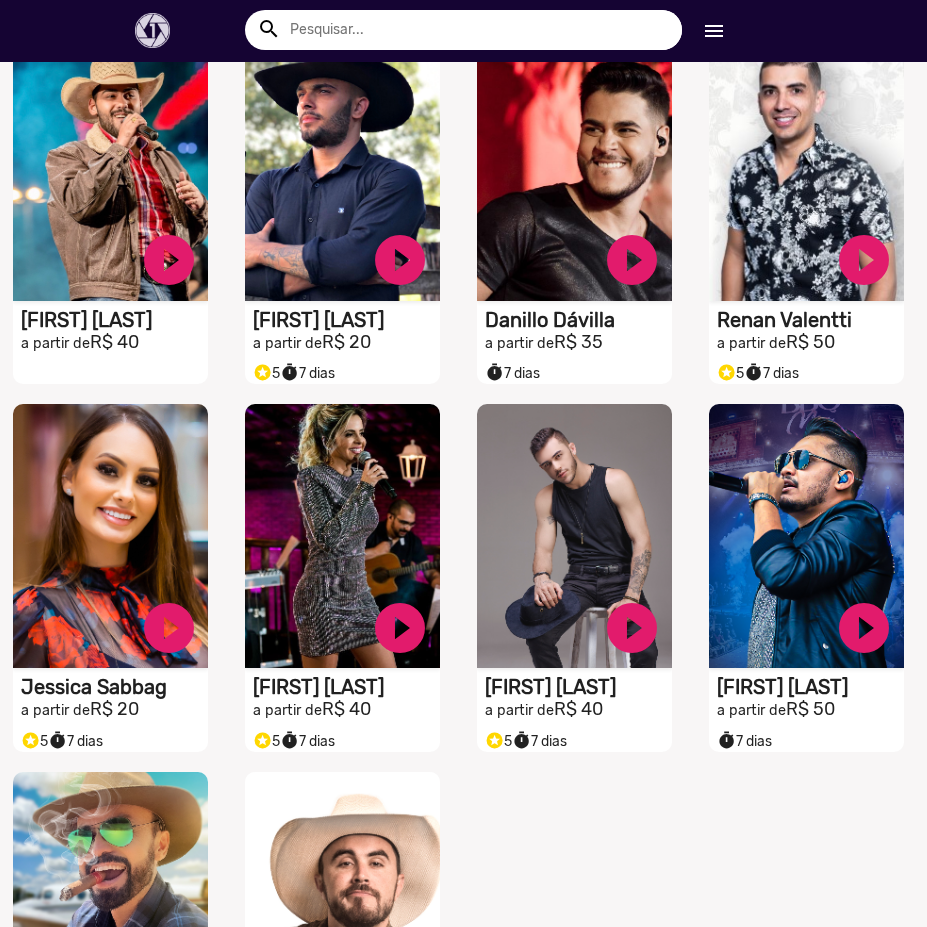 scroll, scrollTop: 0, scrollLeft: 0, axis: both 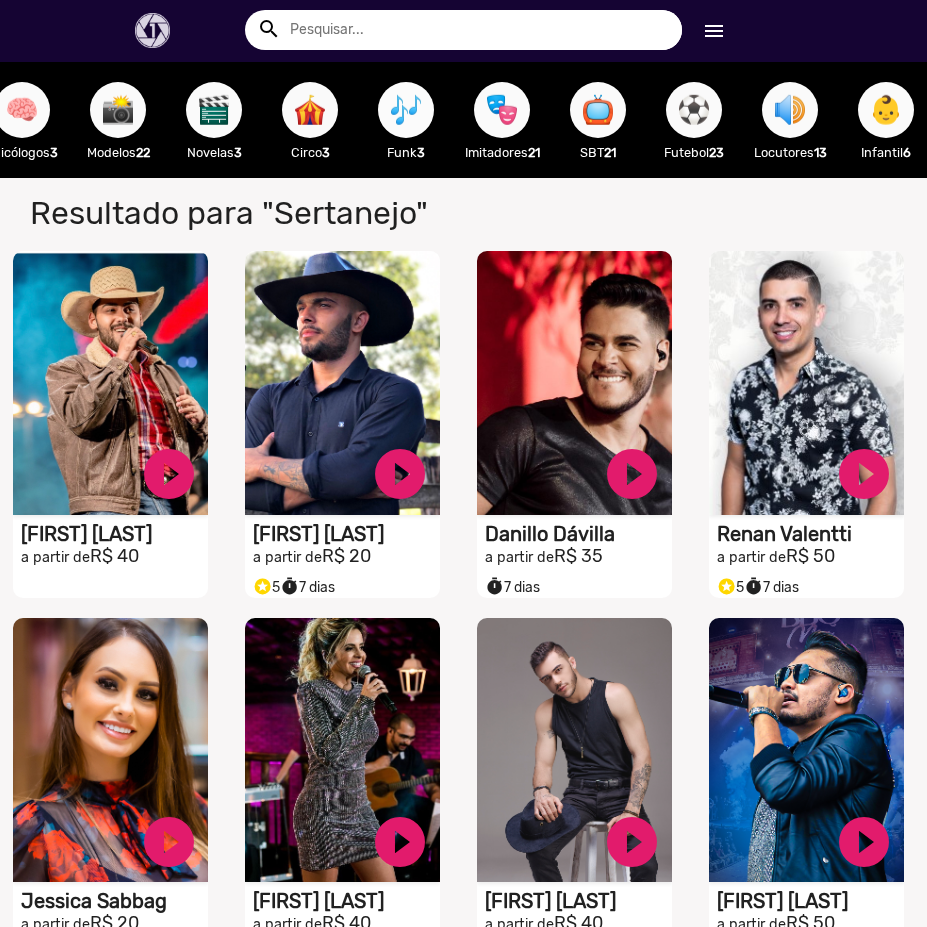 click on "🎶" at bounding box center (406, 110) 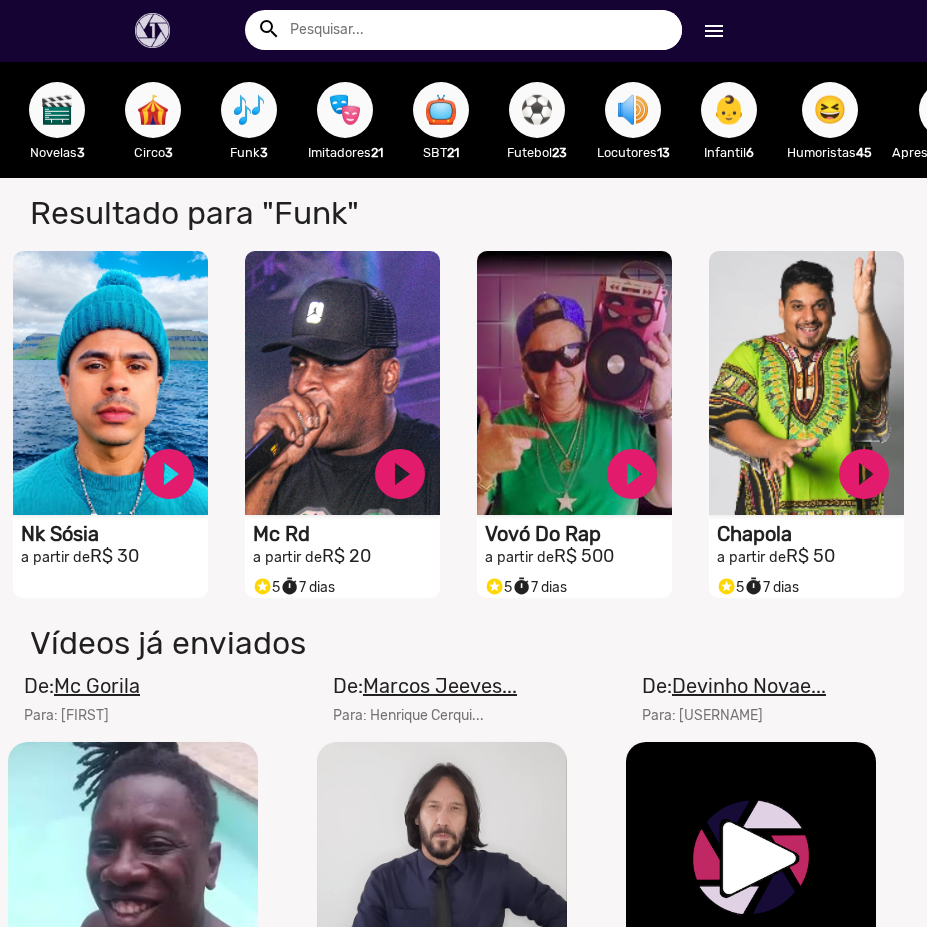 scroll, scrollTop: 0, scrollLeft: 3086, axis: horizontal 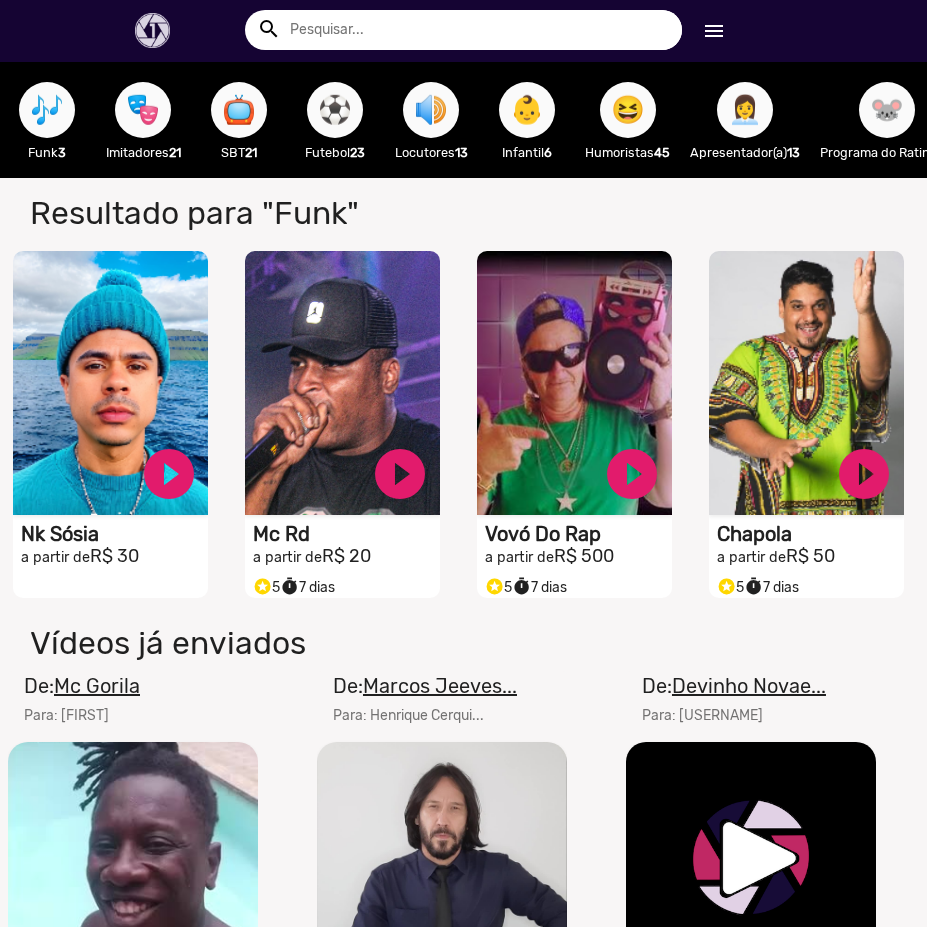 click on "⚽  Futebol  23" at bounding box center (335, 120) 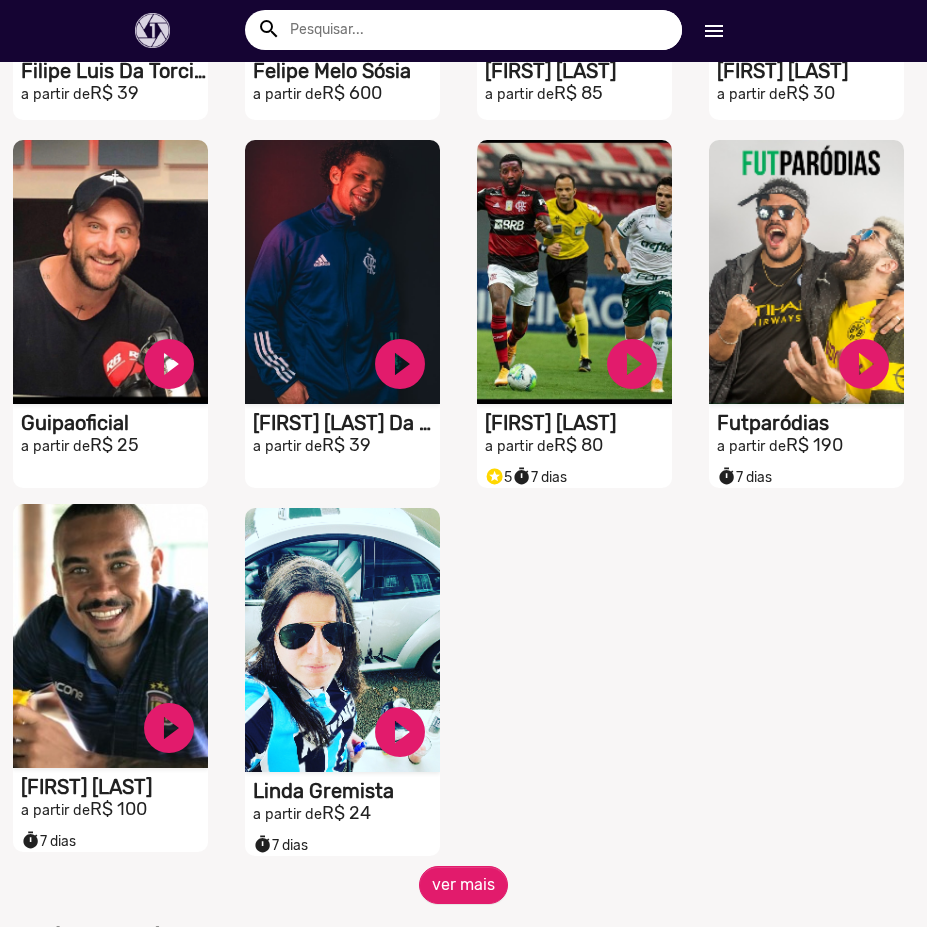 scroll, scrollTop: 600, scrollLeft: 0, axis: vertical 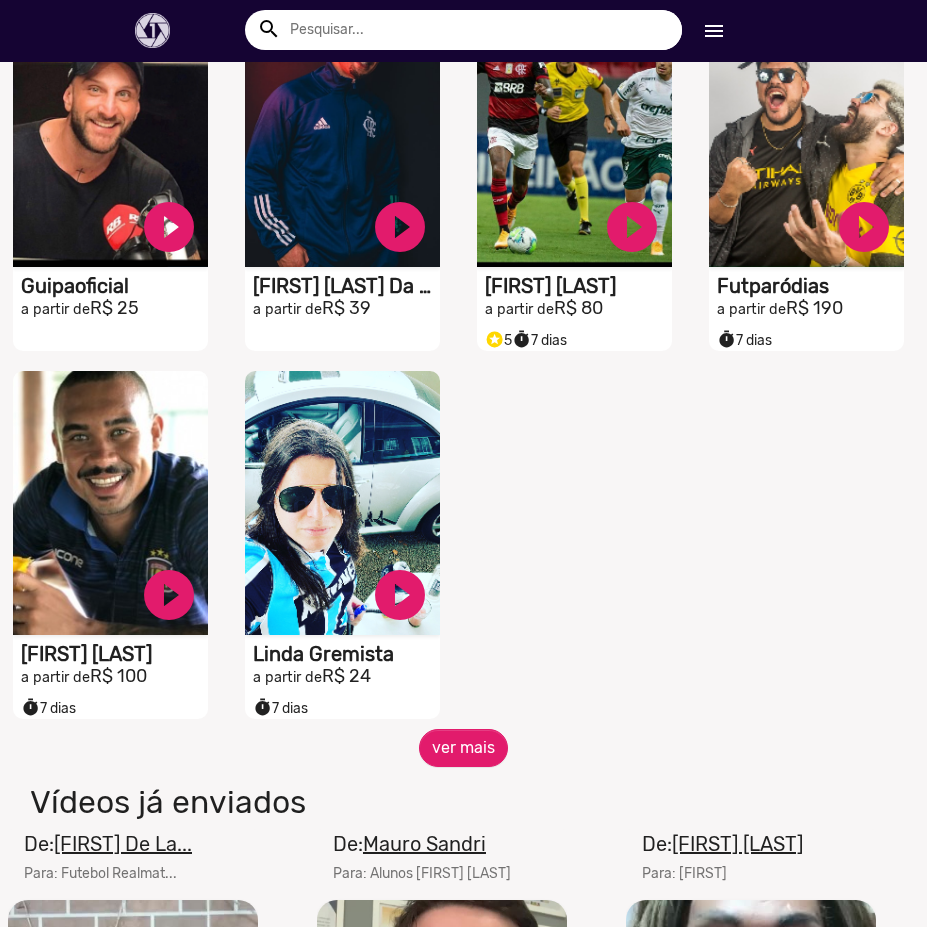 click on "Resultado para "Futebol"   para "Futebol"   S1RECADO vídeos dedicados para fãs e empresas   play_circle_filled  [FIRST] [LAST]  Da  Torcida a partir de  R$ 39   S1RECADO vídeos dedicados para fãs e empresas   play_circle_filled  [FIRST] [LAST] Sósia  a partir de  R$ 600   S1RECADO vídeos dedicados para fãs e empresas   play_circle_filled  [FIRST] [LAST] a partir de  R$ 85   S1RECADO vídeos dedicados para fãs e empresas   play_circle_filled  [FIRST] [LAST] a partir de  R$ 30   S1RECADO vídeos dedicados para fãs e empresas   play_circle_filled  [FIRST] a partir de  R$ 25   S1RECADO vídeos dedicados para fãs e empresas   play_circle_filled  [FIRST] [LAST] Da Torcida a partir de  R$ 39   S1RECADO vídeos dedicados para fãs e empresas   play_circle_filled  [FIRST] [LAST] a partir de  R$ 80  stars 5  timer  7 dias   S1RECADO vídeos dedicados para fãs e empresas   play_circle_filled  Futparódias a partir de  R$ 190  timer  7 dias   S1RECADO vídeos dedicados para fãs e empresas  De:" 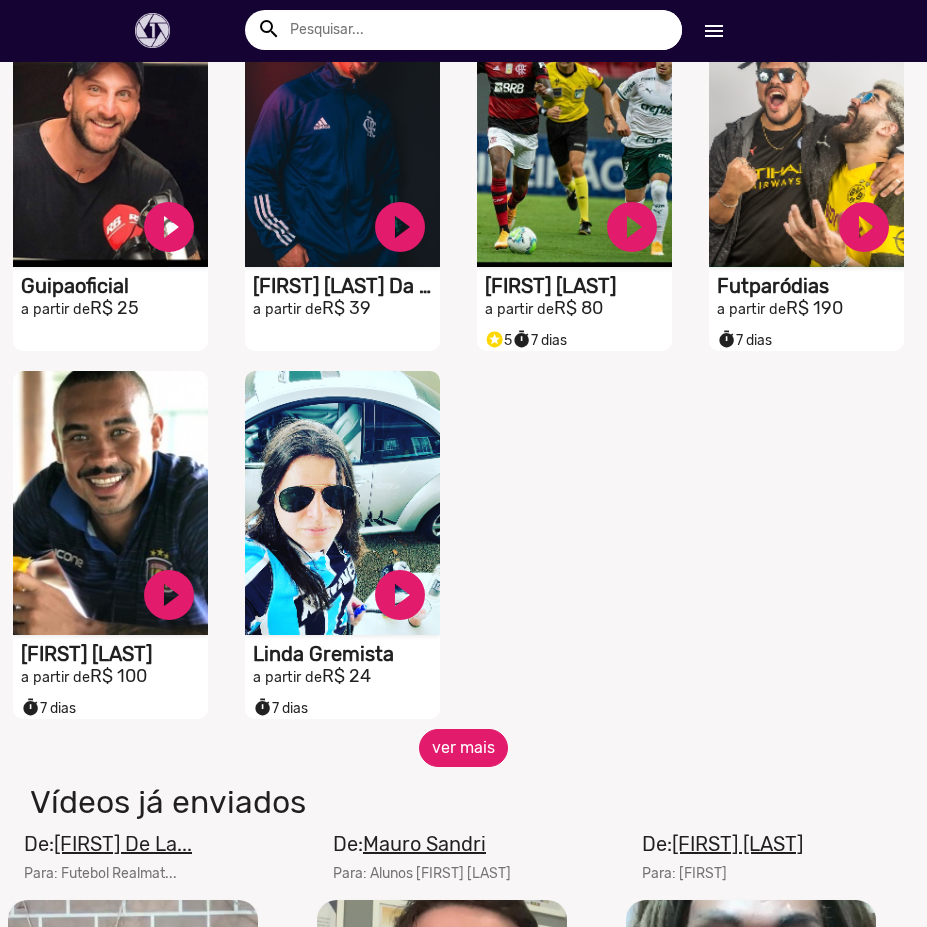 click on "ver mais" 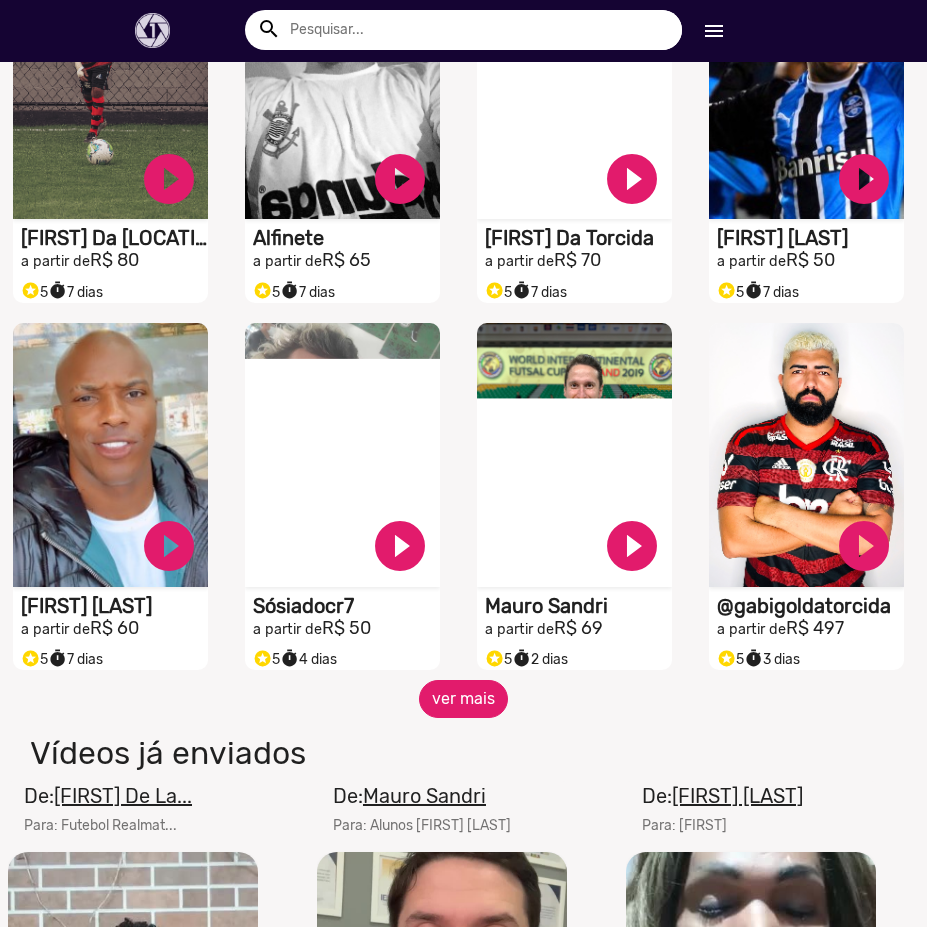 scroll, scrollTop: 1440, scrollLeft: 0, axis: vertical 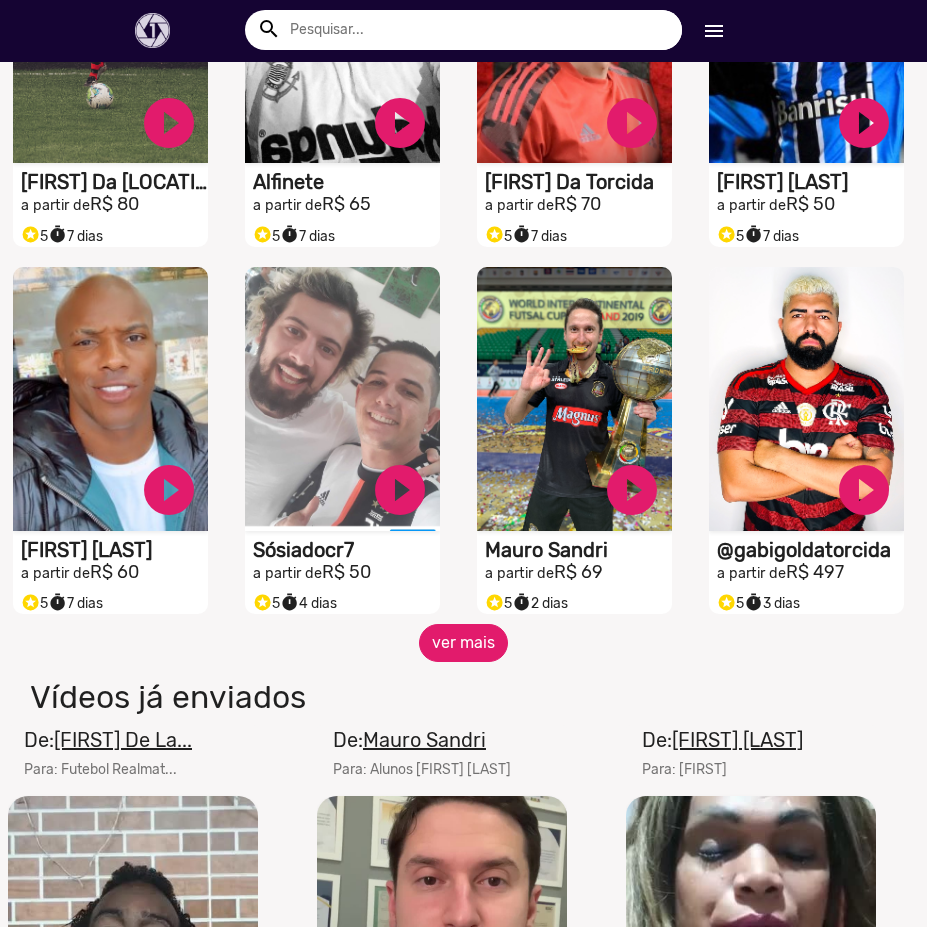 click on "ver mais" 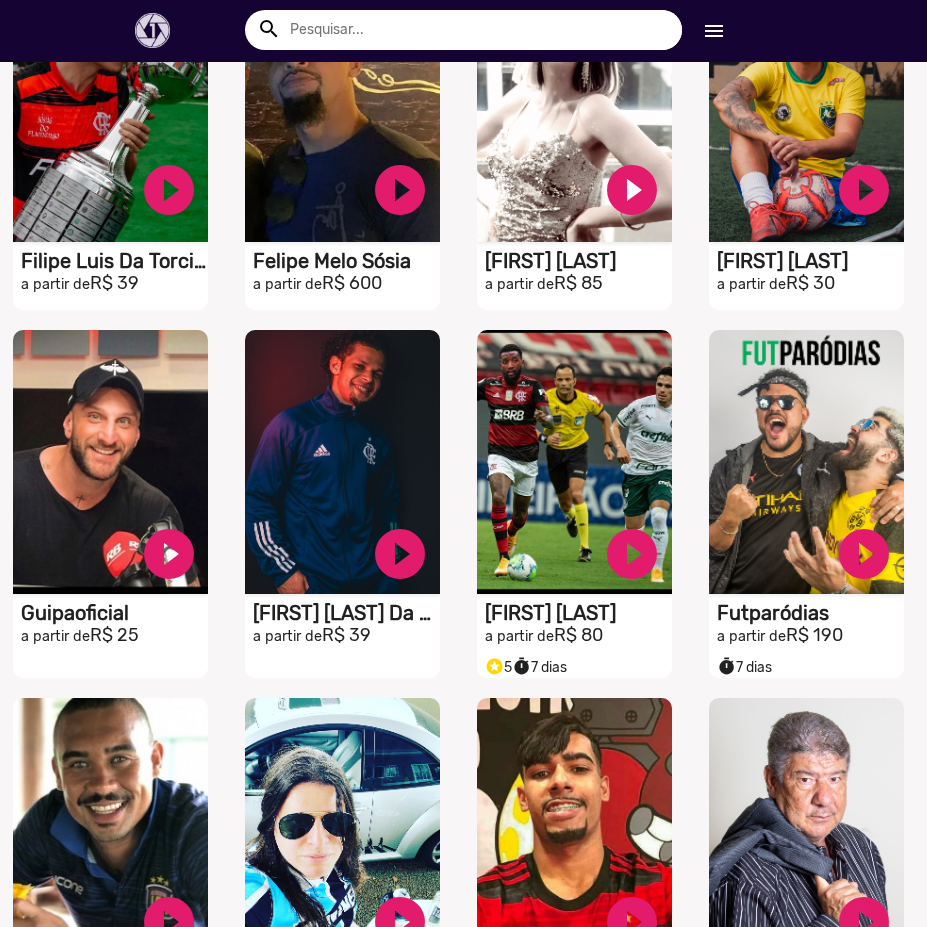 scroll, scrollTop: 0, scrollLeft: 0, axis: both 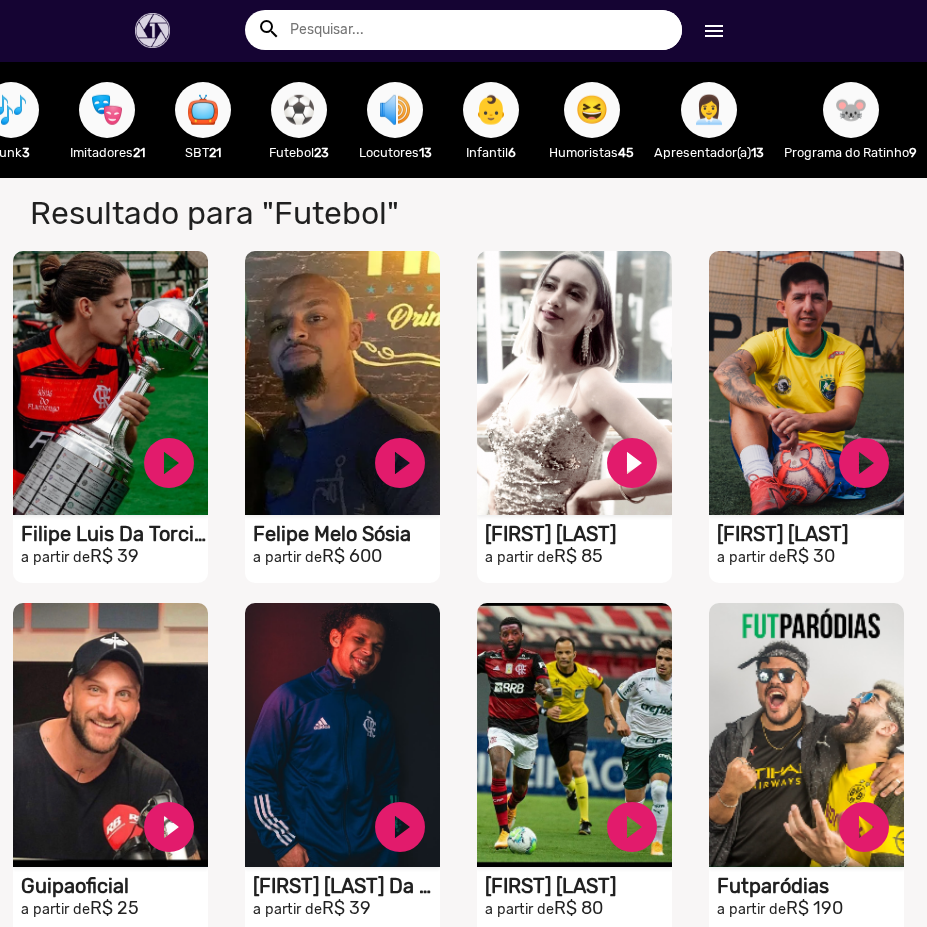 click on "🔊" at bounding box center [395, 110] 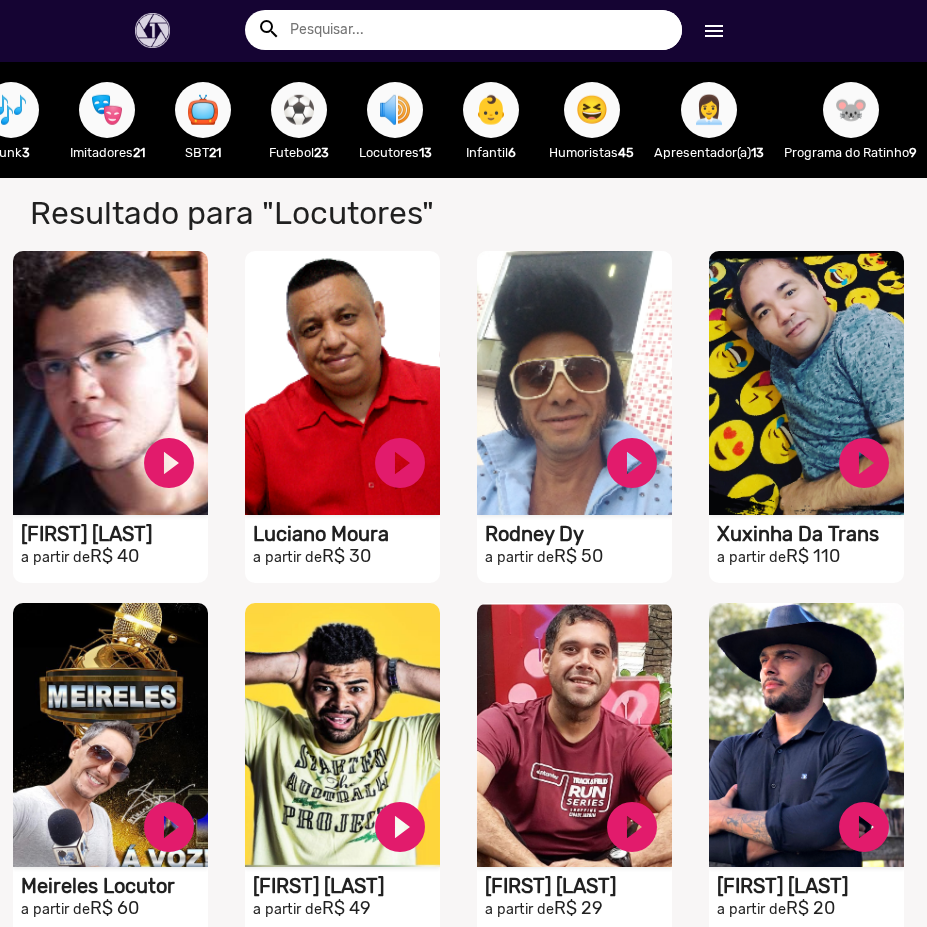 click on "👶" at bounding box center [491, 110] 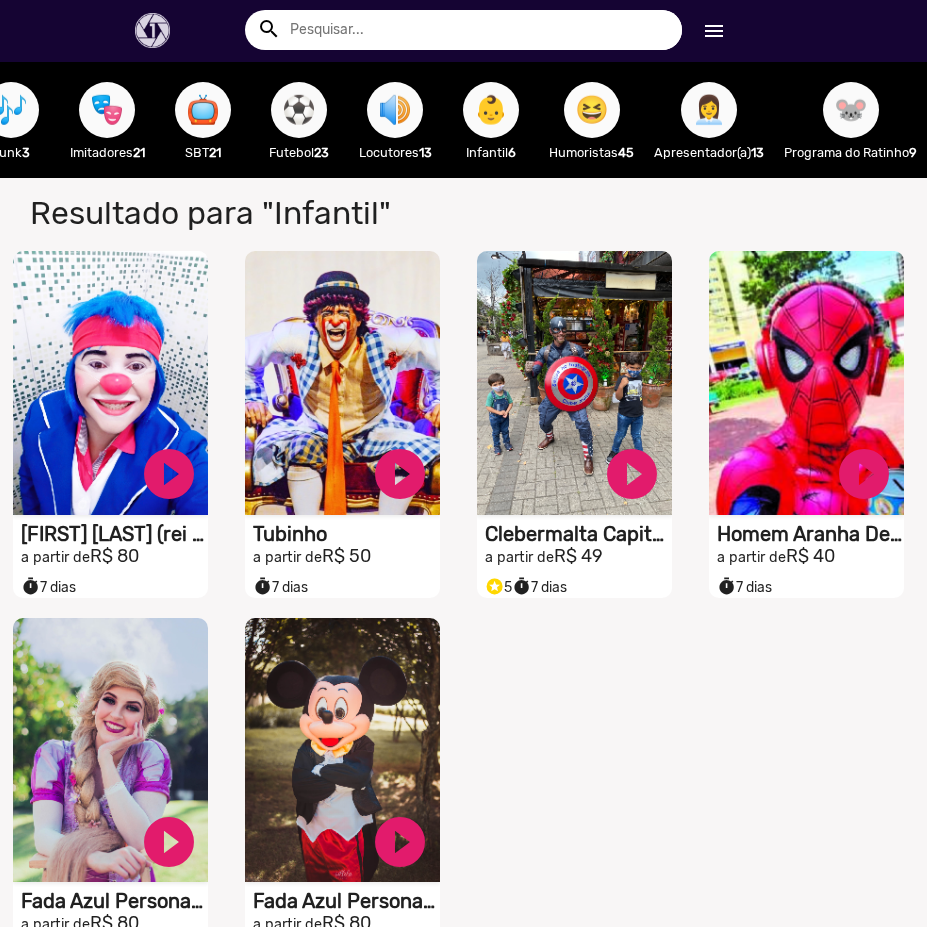 click on "😆" at bounding box center [592, 110] 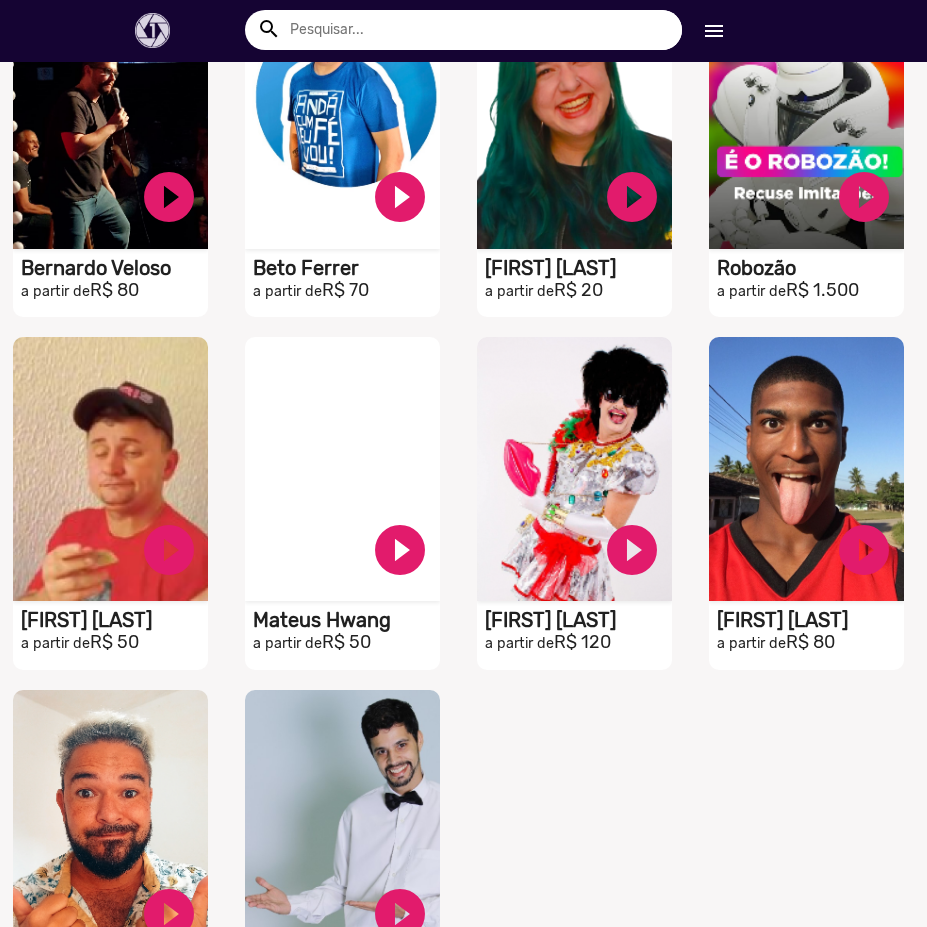 scroll, scrollTop: 0, scrollLeft: 0, axis: both 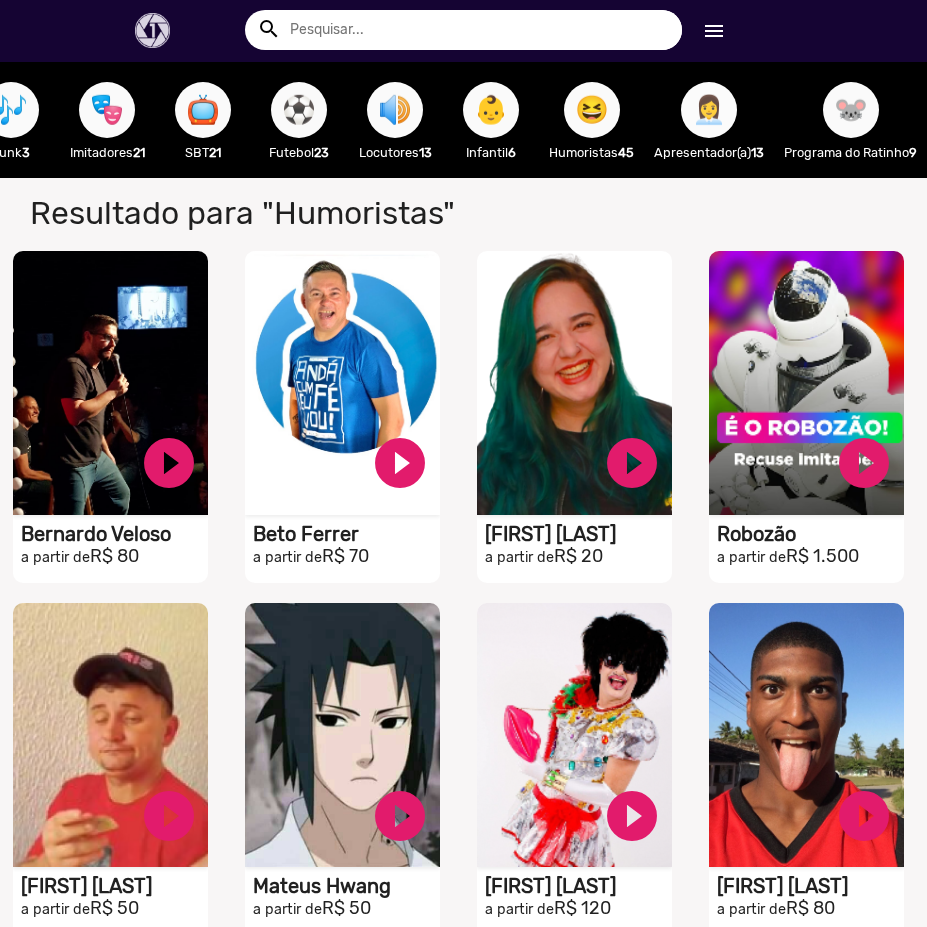 click on "👩‍💼" at bounding box center [709, 110] 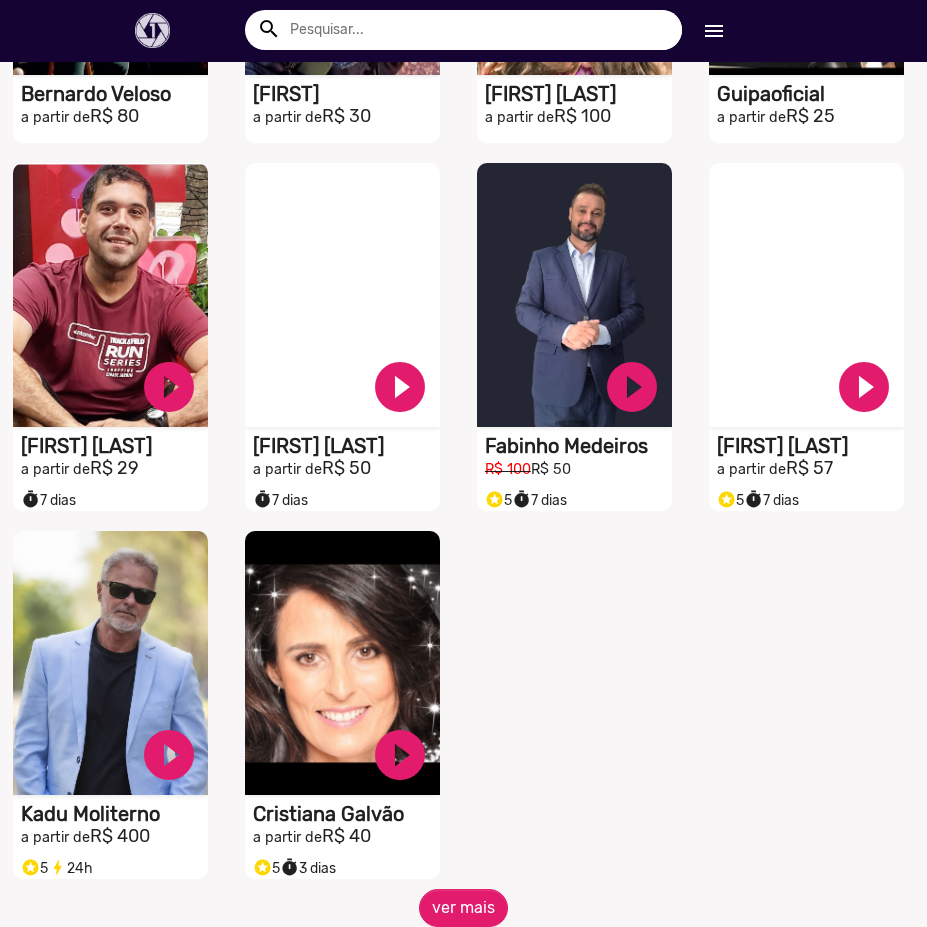 scroll, scrollTop: 0, scrollLeft: 0, axis: both 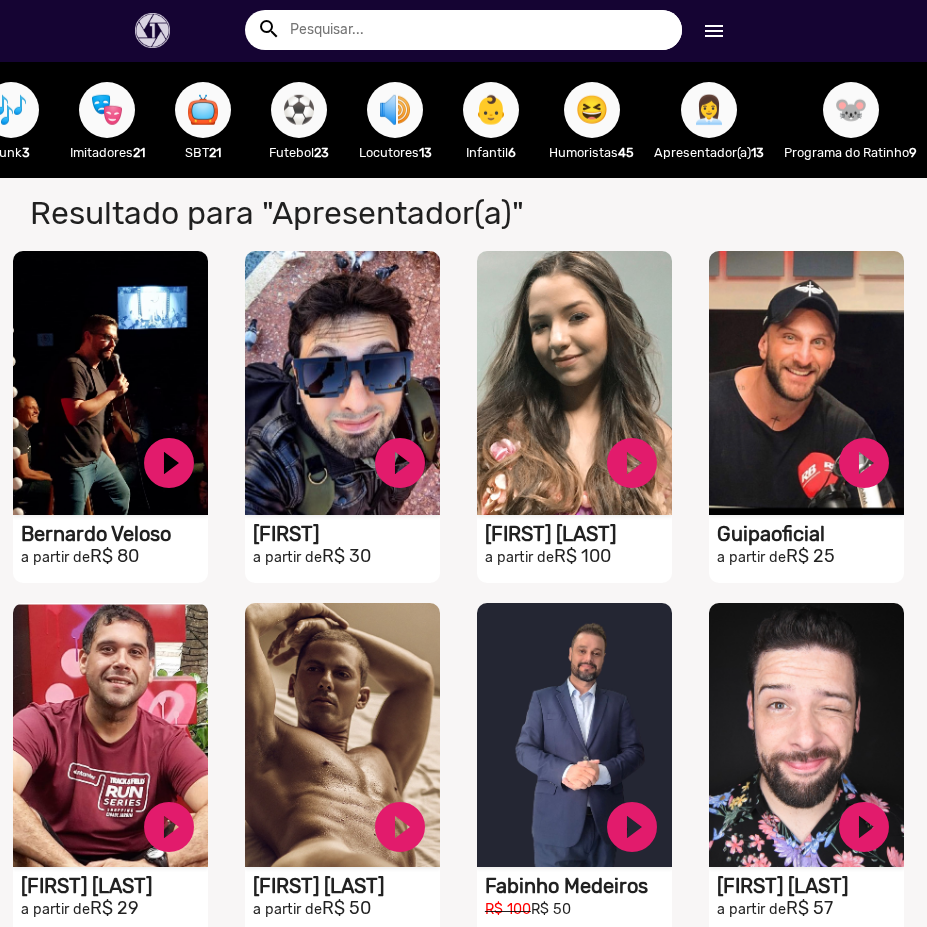 click on "🐭" at bounding box center [851, 110] 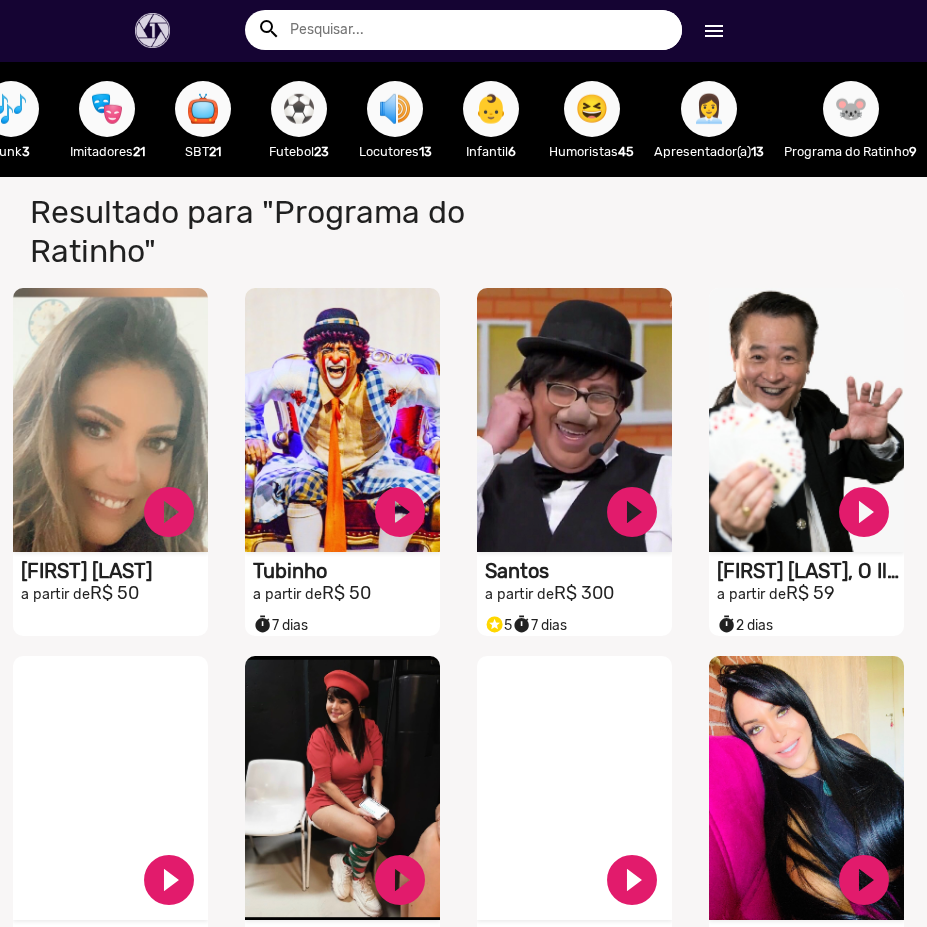 scroll, scrollTop: 0, scrollLeft: 0, axis: both 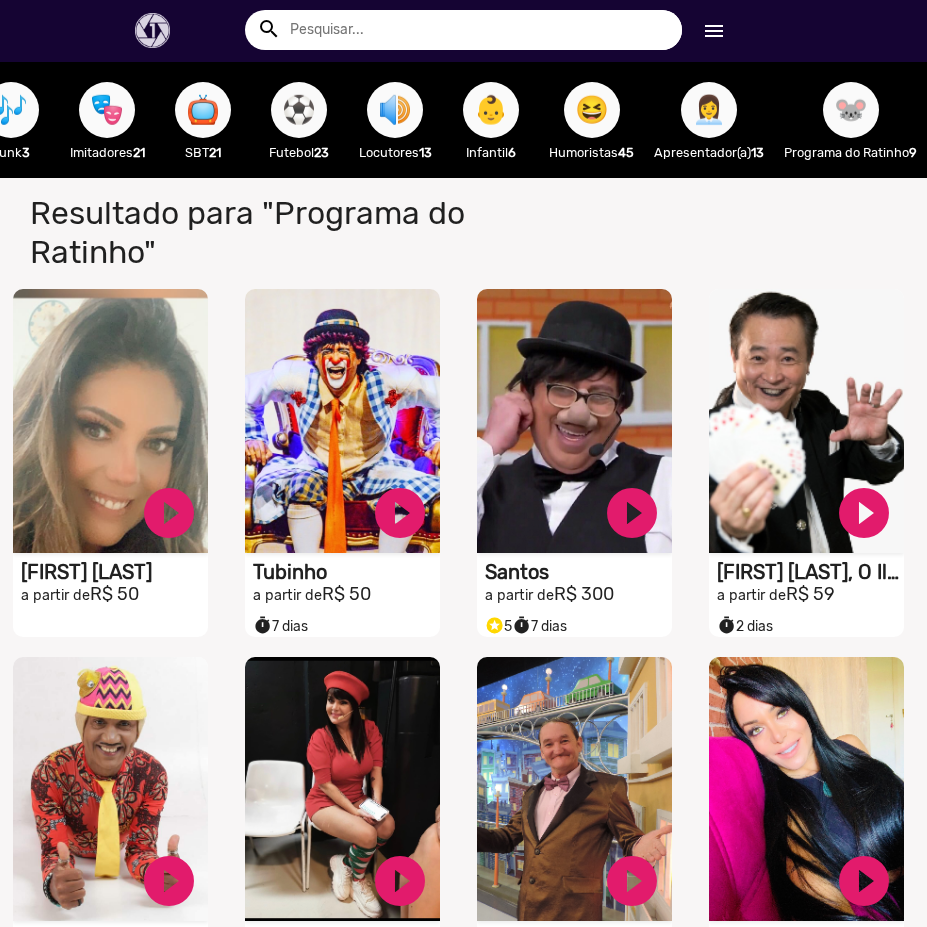 click at bounding box center (152, 30) 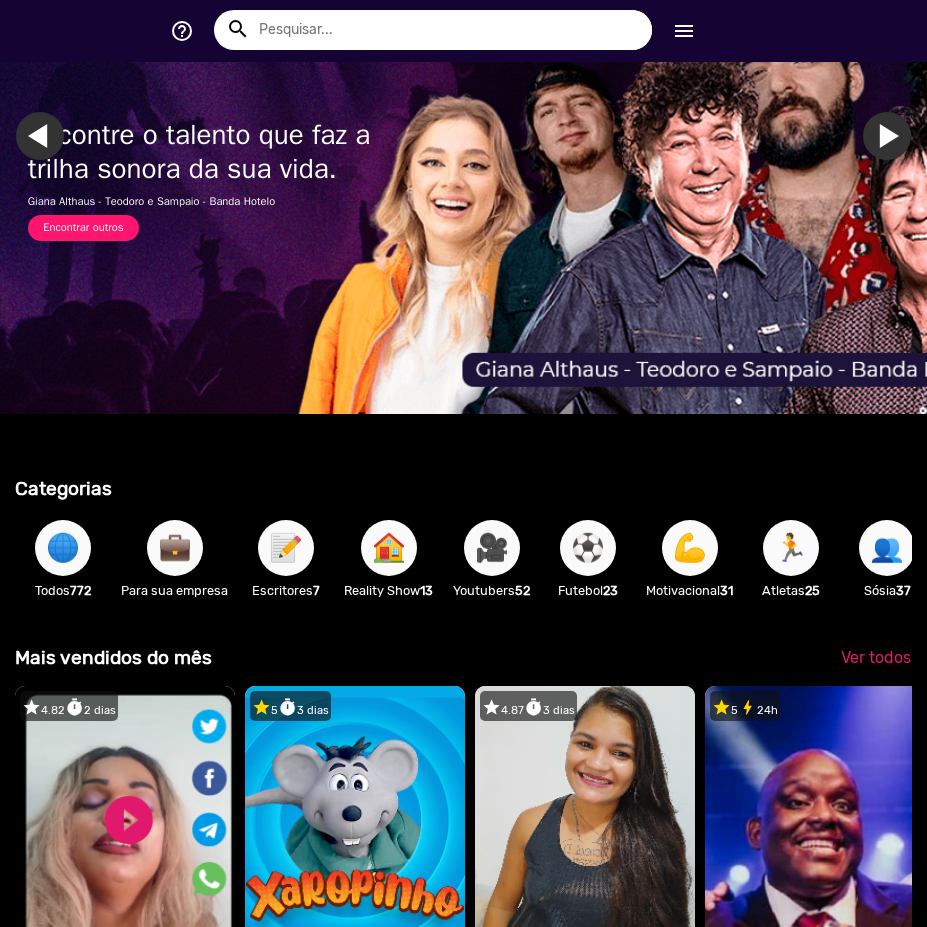 scroll, scrollTop: 480, scrollLeft: 0, axis: vertical 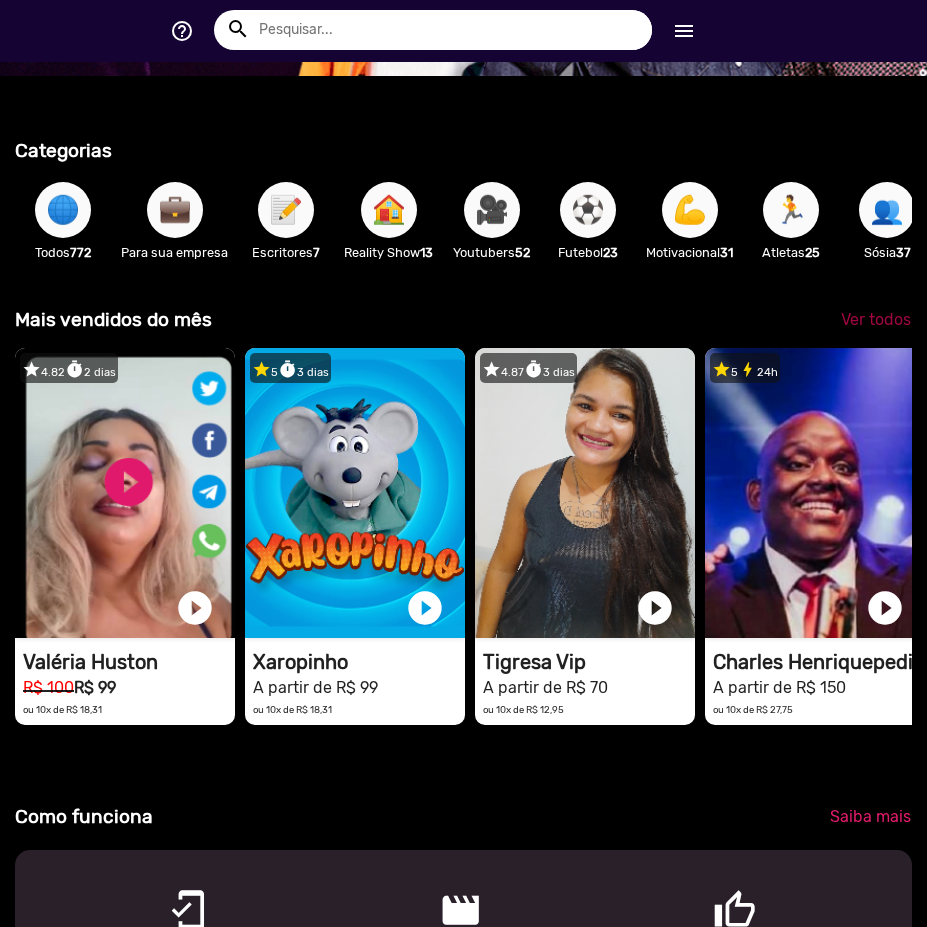 click on "Ver todos" 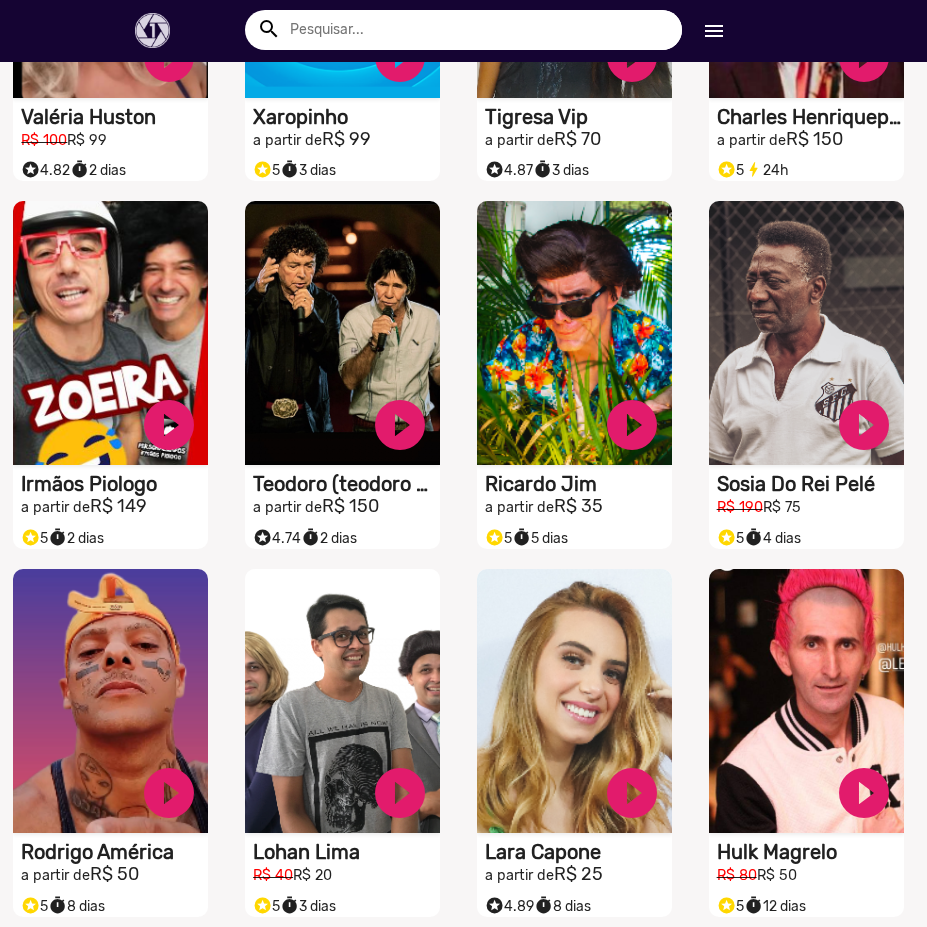 scroll, scrollTop: 80, scrollLeft: 0, axis: vertical 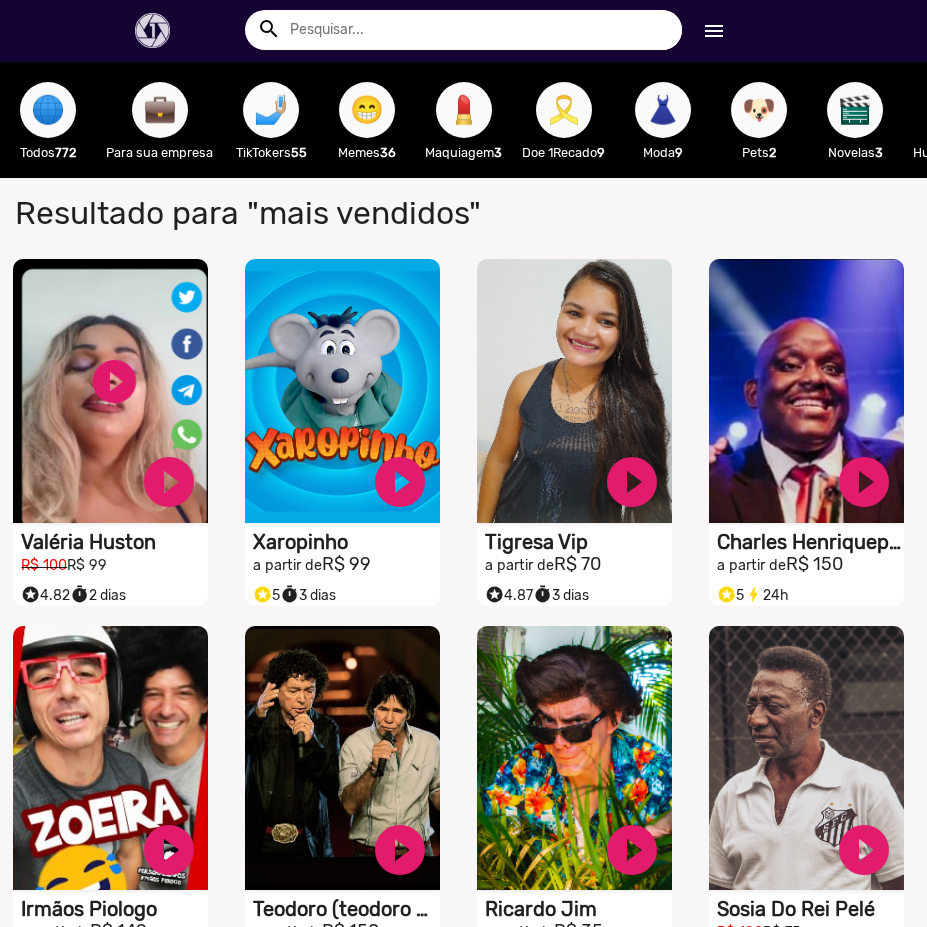click at bounding box center [152, 30] 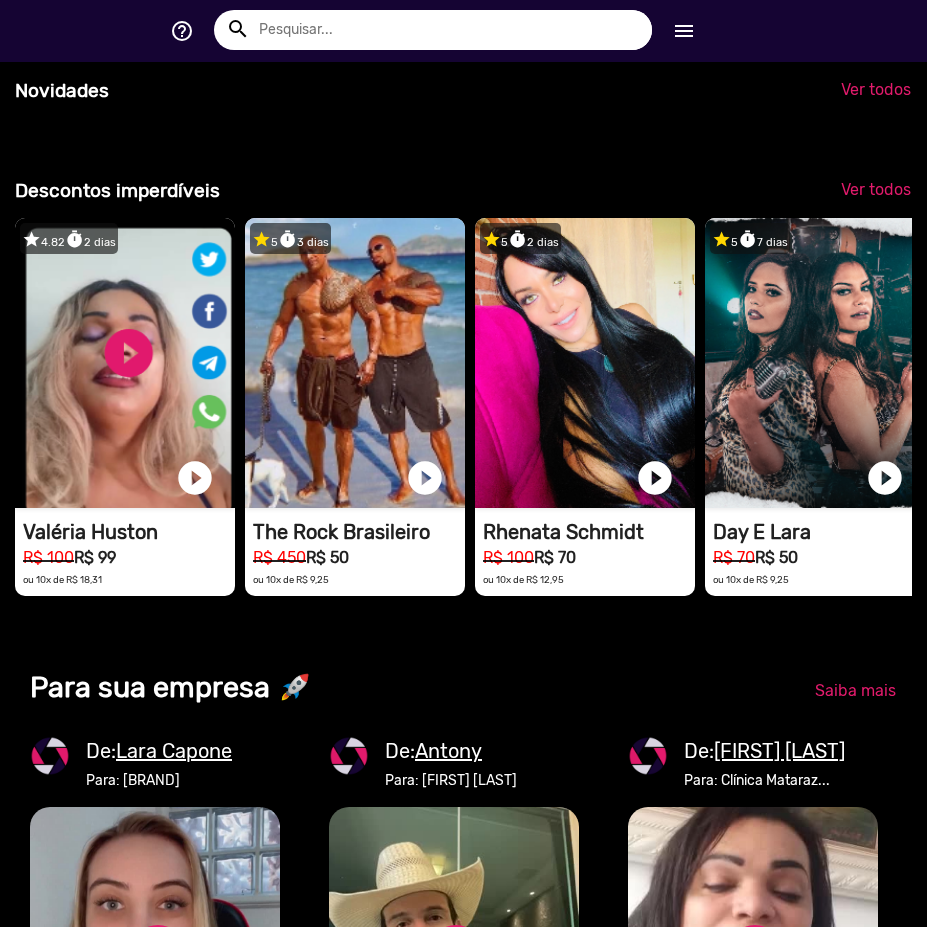 scroll, scrollTop: 1440, scrollLeft: 0, axis: vertical 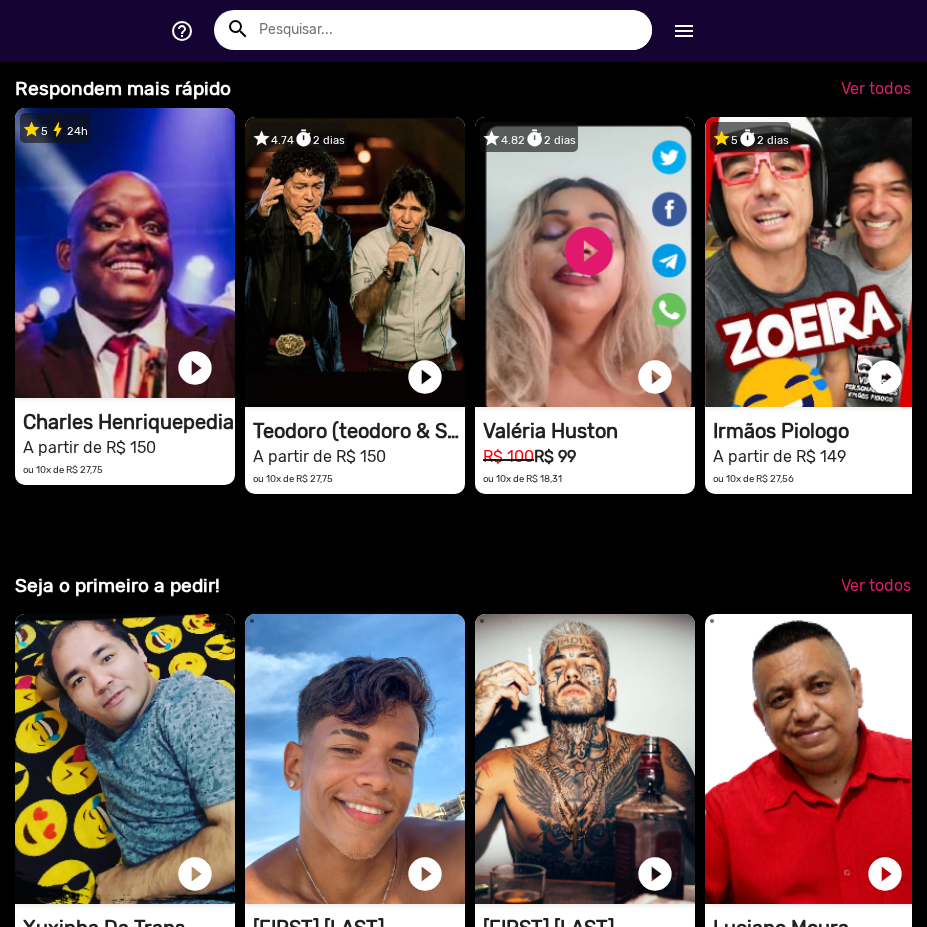 click on "A partir de R$ 150" at bounding box center [129, -2848] 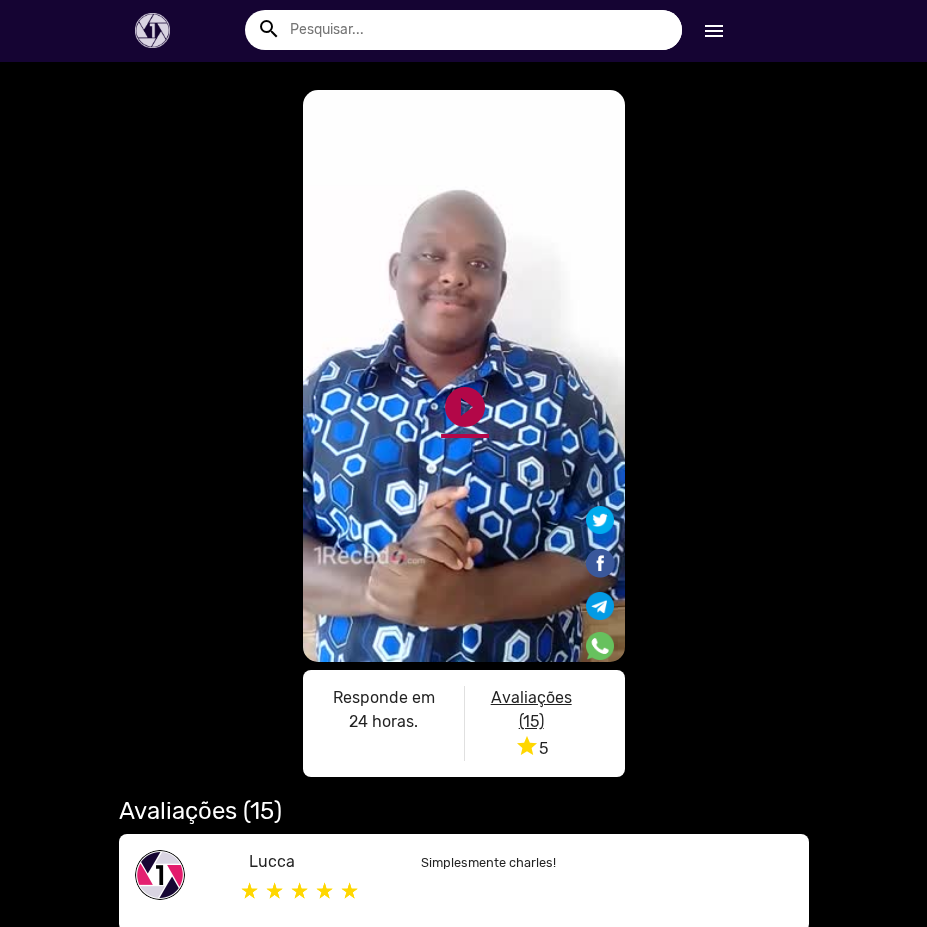 click on "play_circle_filled" 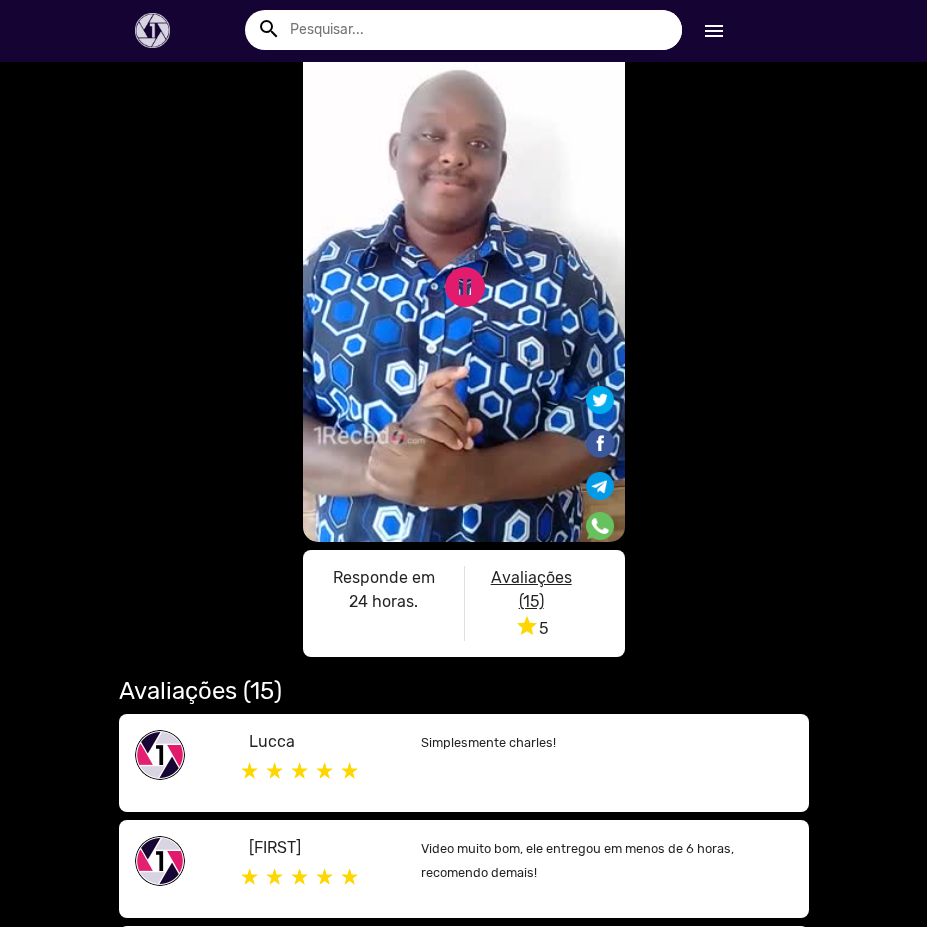scroll, scrollTop: 42, scrollLeft: 0, axis: vertical 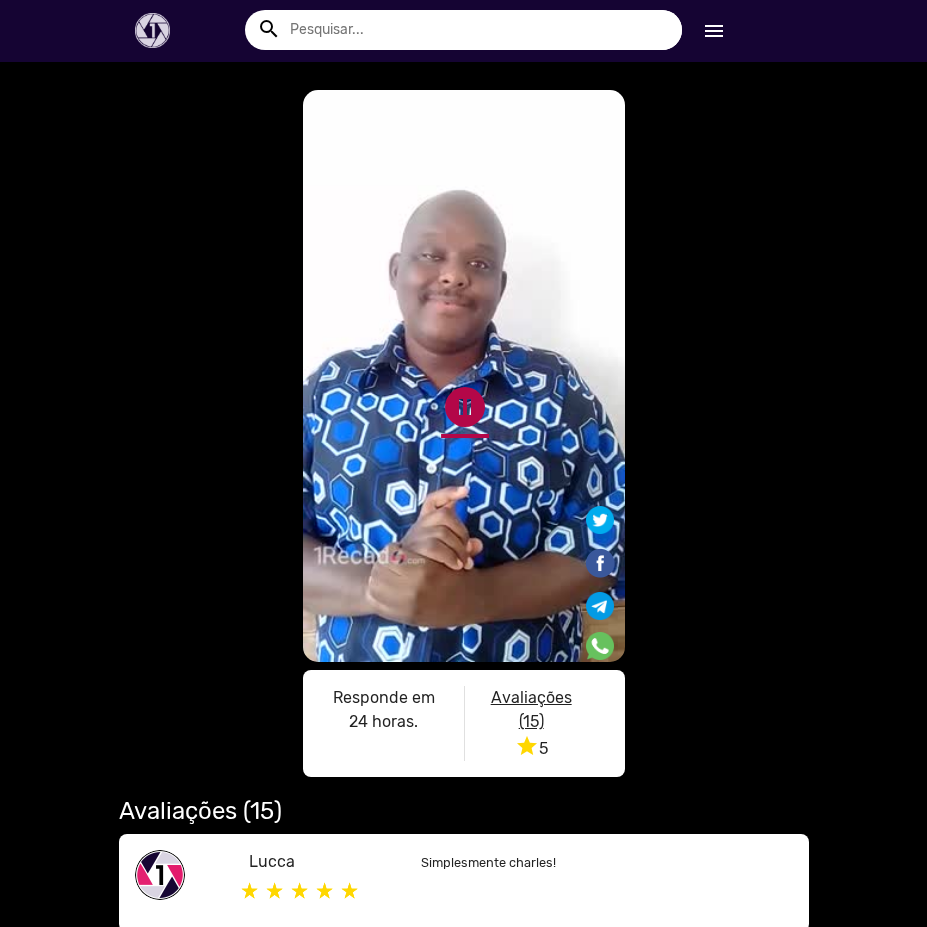 click on "pause_circle" 